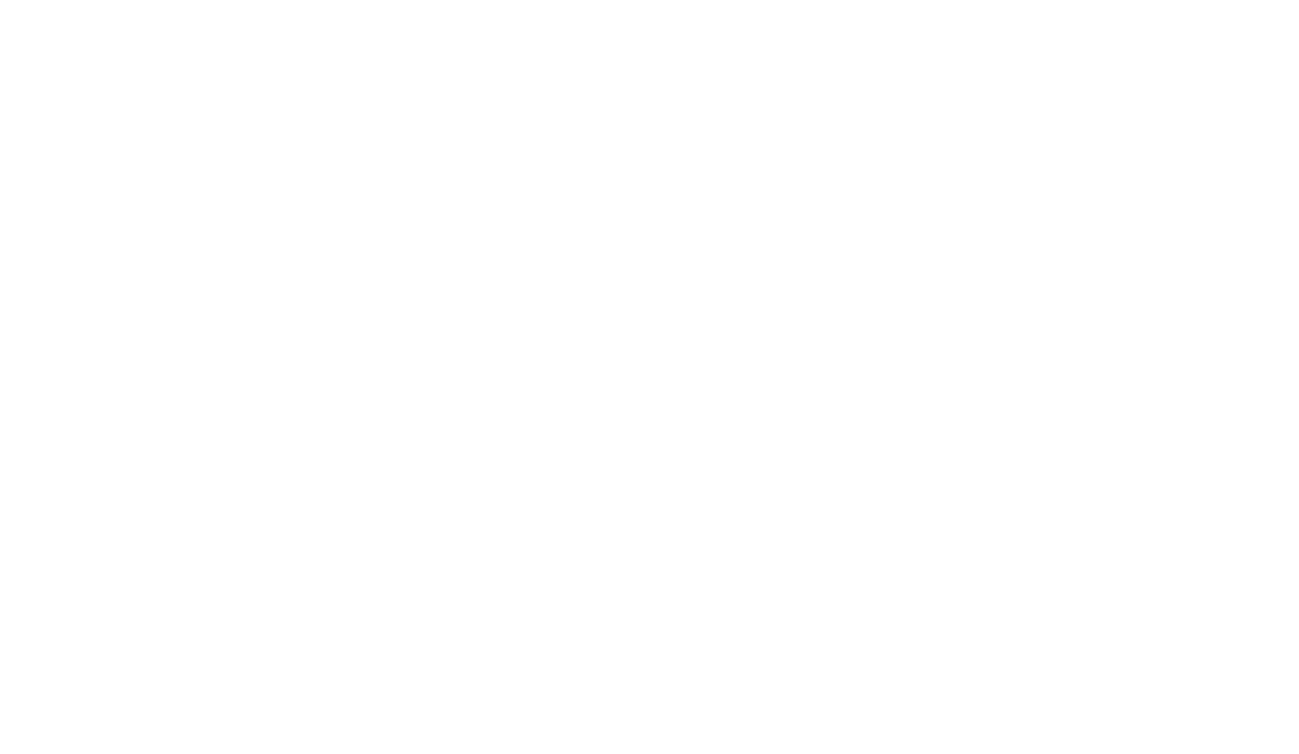 scroll, scrollTop: 0, scrollLeft: 0, axis: both 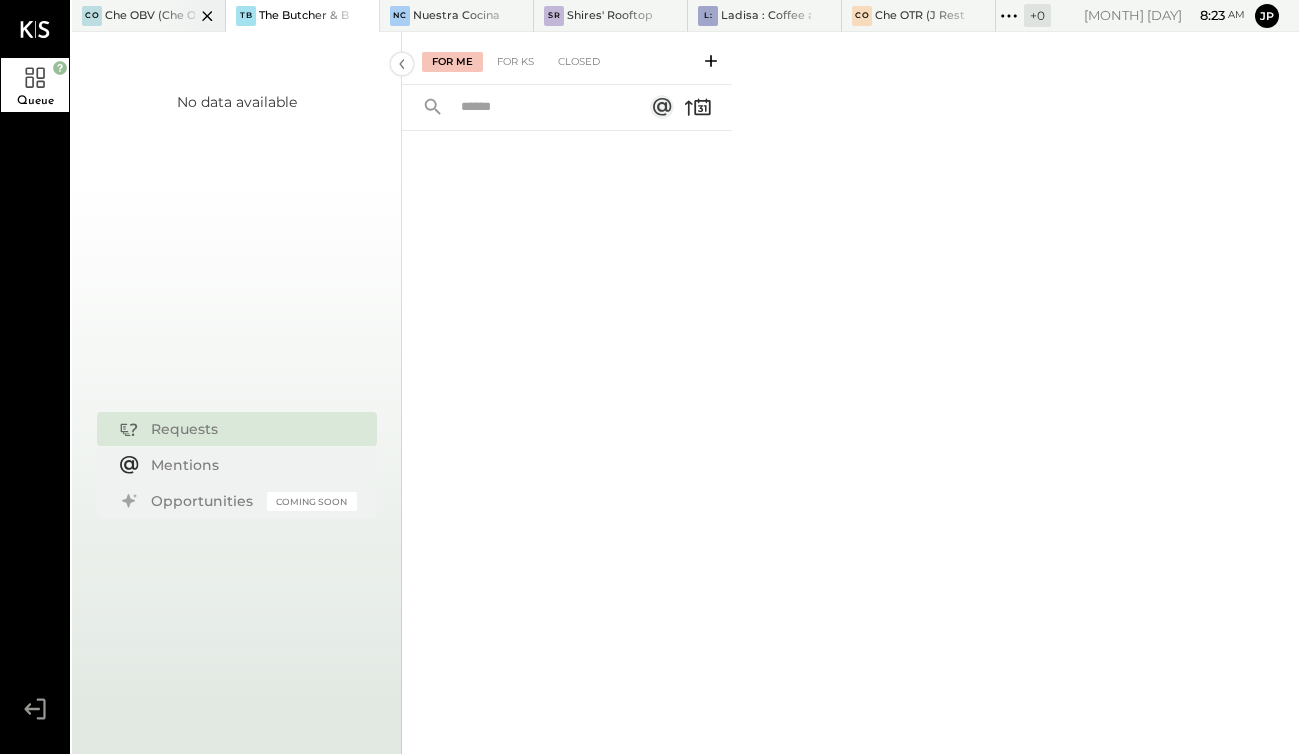 click at bounding box center [190, 15] 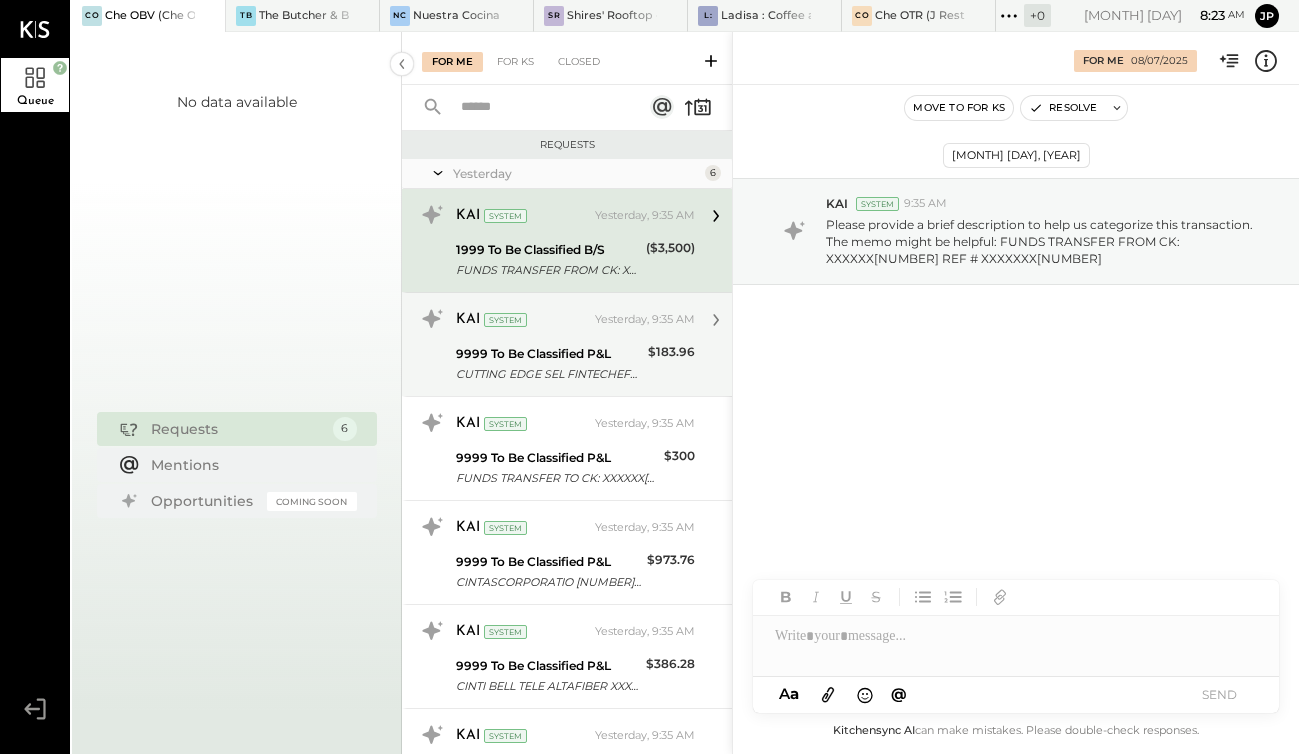 click on "KAI System [DATE], [TIME] [NUMBER] To Be Classified P&L CUTTING EDGE SEL FINTECHEFT [NUMBER] CHE EMPANADAS Y MAS [DATE] $[PRICE] Please provide a brief description to help us categorize this transaction. The memo might be helpful: CUTTING EDGE SEL FINTECHEFT [NUMBER] CHE EMPANADAS Y MAS [DATE]" at bounding box center (575, 344) 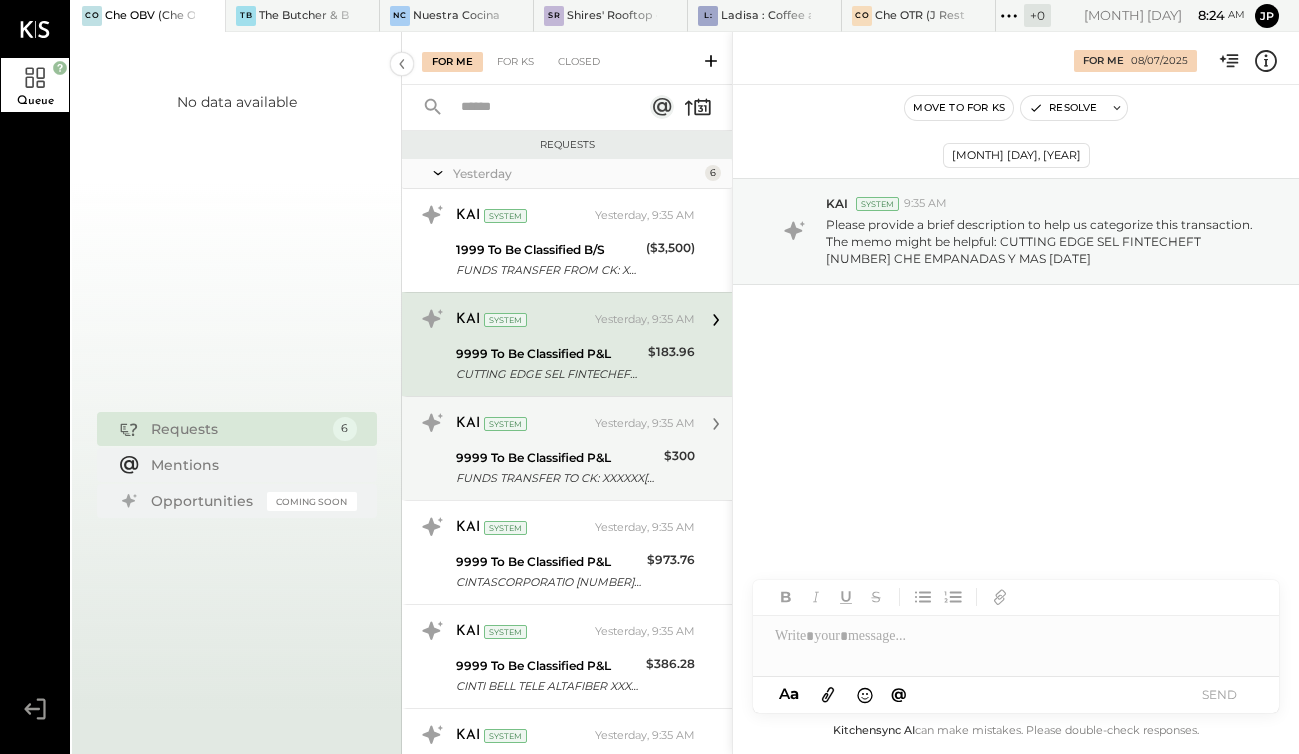 click on "KAI System" at bounding box center (523, 424) 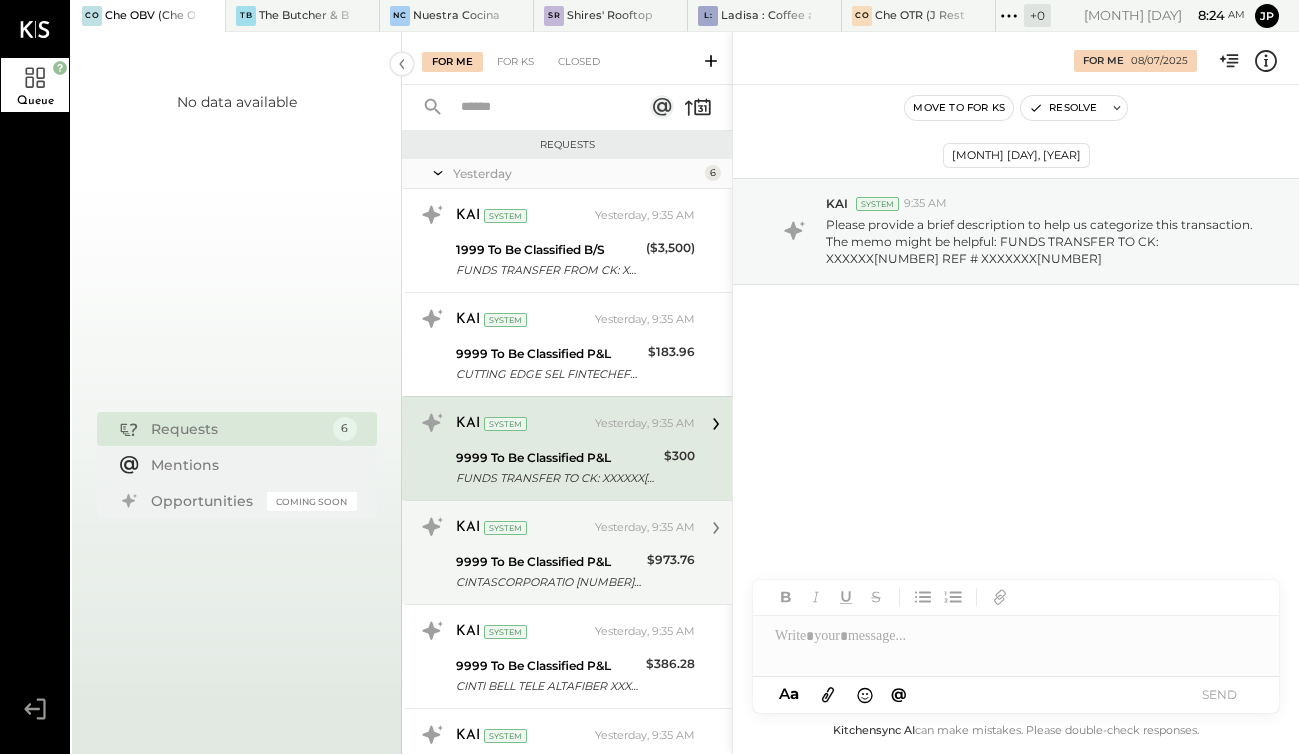 click on "KAI System [DATE], [TIME] [NUMBER] To Be Classified P&L CINTASCORPORATIO [NUMBER] XXXXXX[NUMBER] CHE [CITY] [DATE] $[PRICE] Please provide a brief description to help us categorize this transaction. The memo might be helpful: CINTASCORPORATIO [NUMBER] XXXXXX[NUMBER] CHE [CITY] [DATE]" at bounding box center (575, 552) 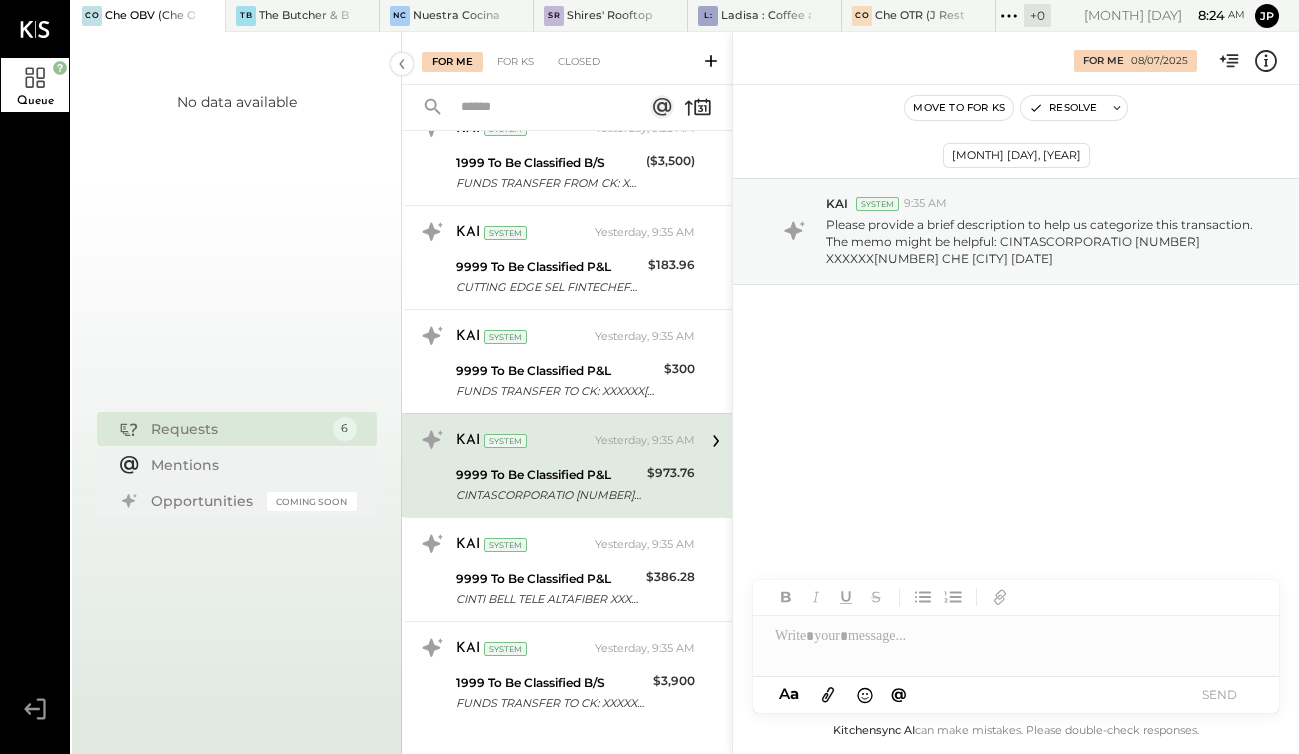 scroll, scrollTop: 120, scrollLeft: 0, axis: vertical 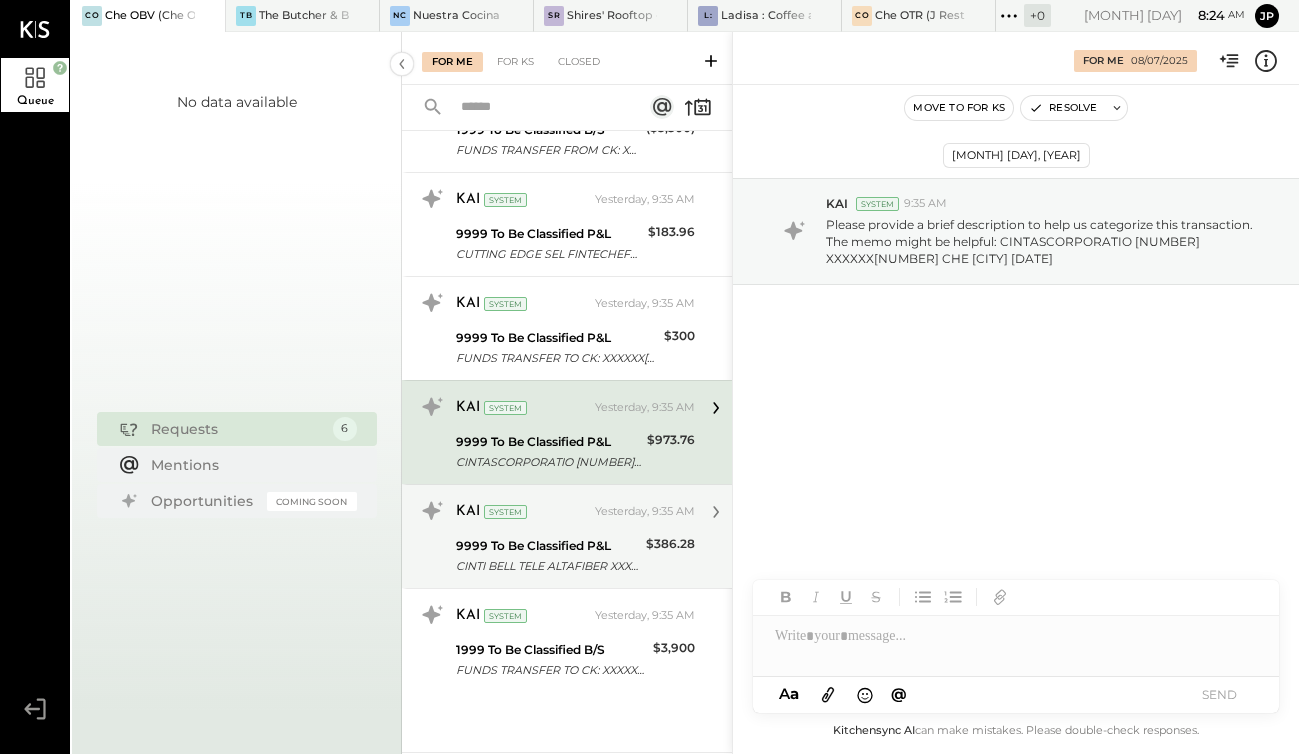 click on "KAI System" at bounding box center [523, 512] 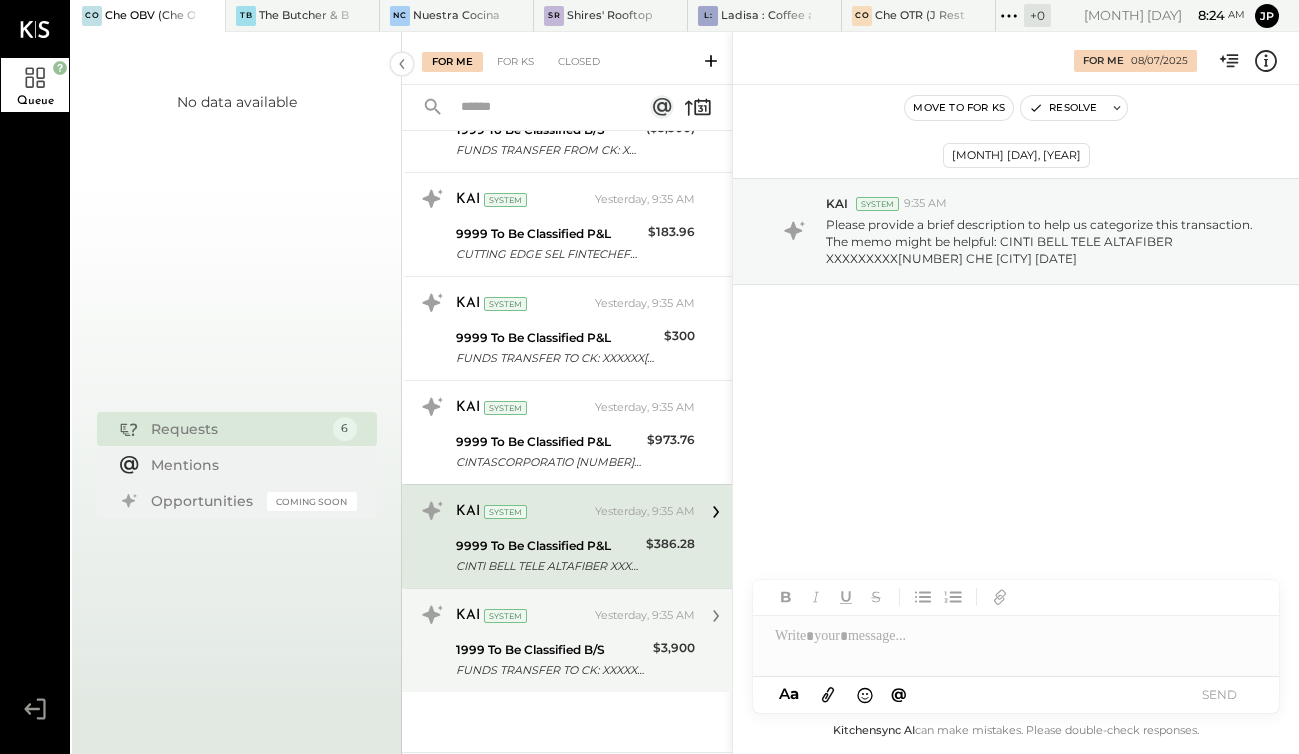 click on "1999 To Be Classified B/S" at bounding box center [551, 650] 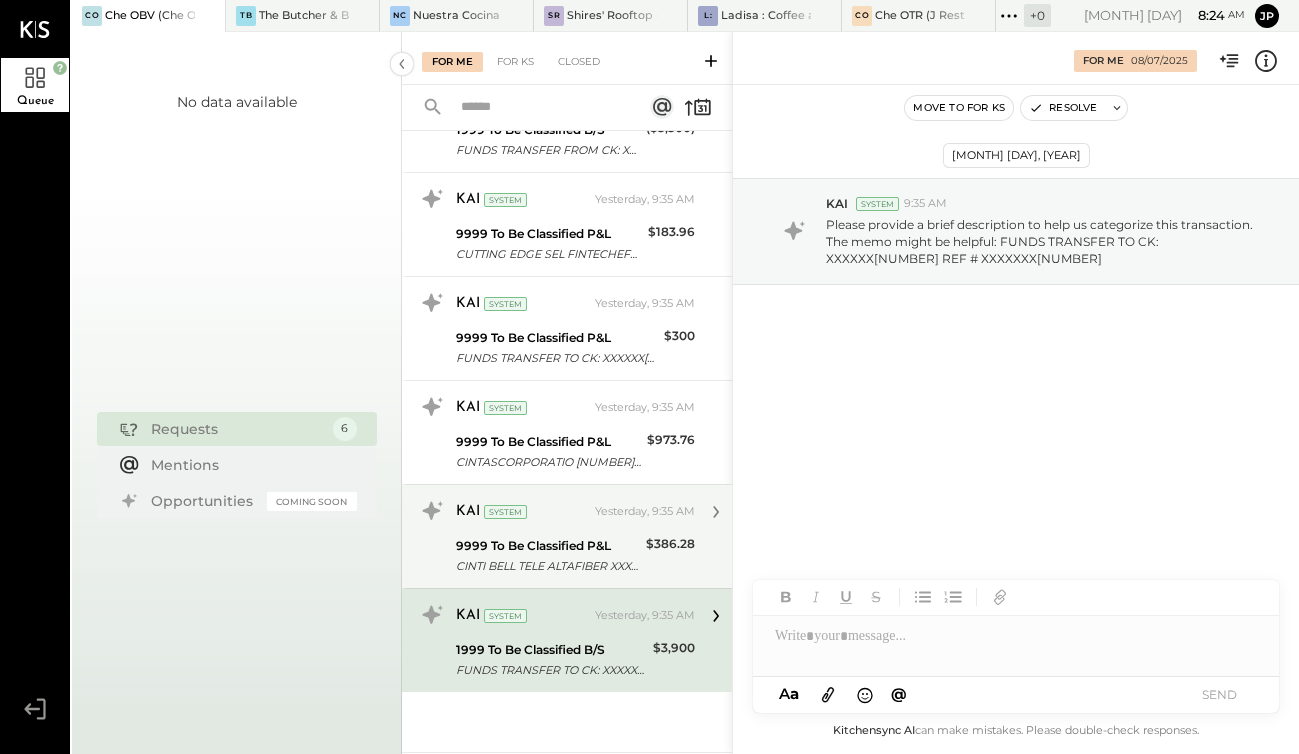 click on "9999 To Be Classified P&L" at bounding box center (548, 546) 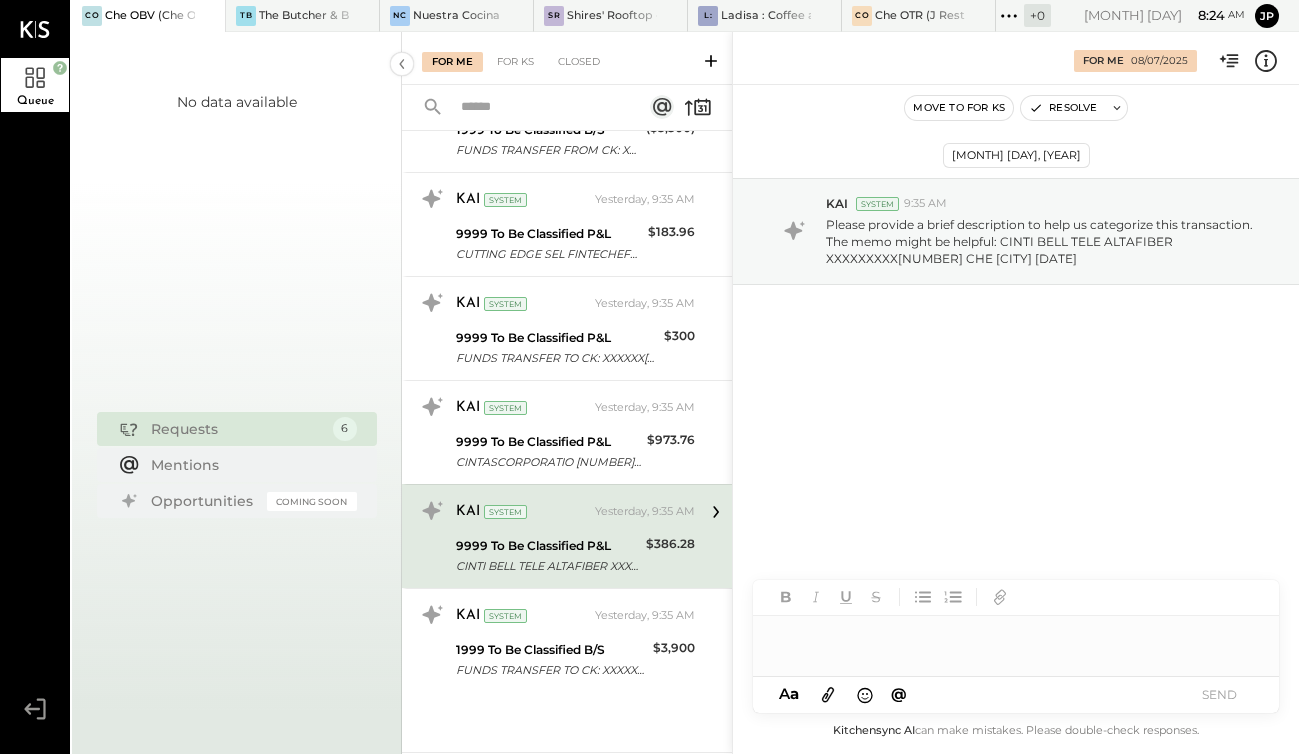 click at bounding box center (1016, 636) 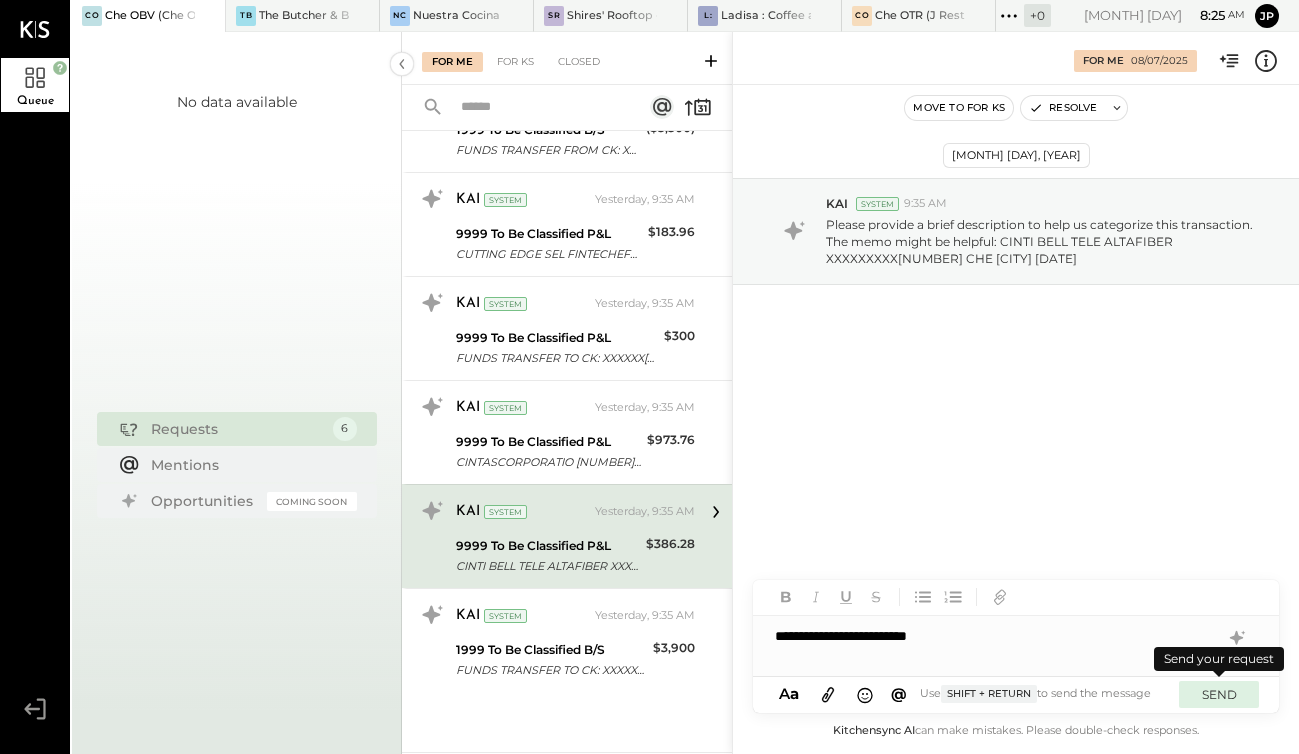 click on "SEND" at bounding box center [1219, 694] 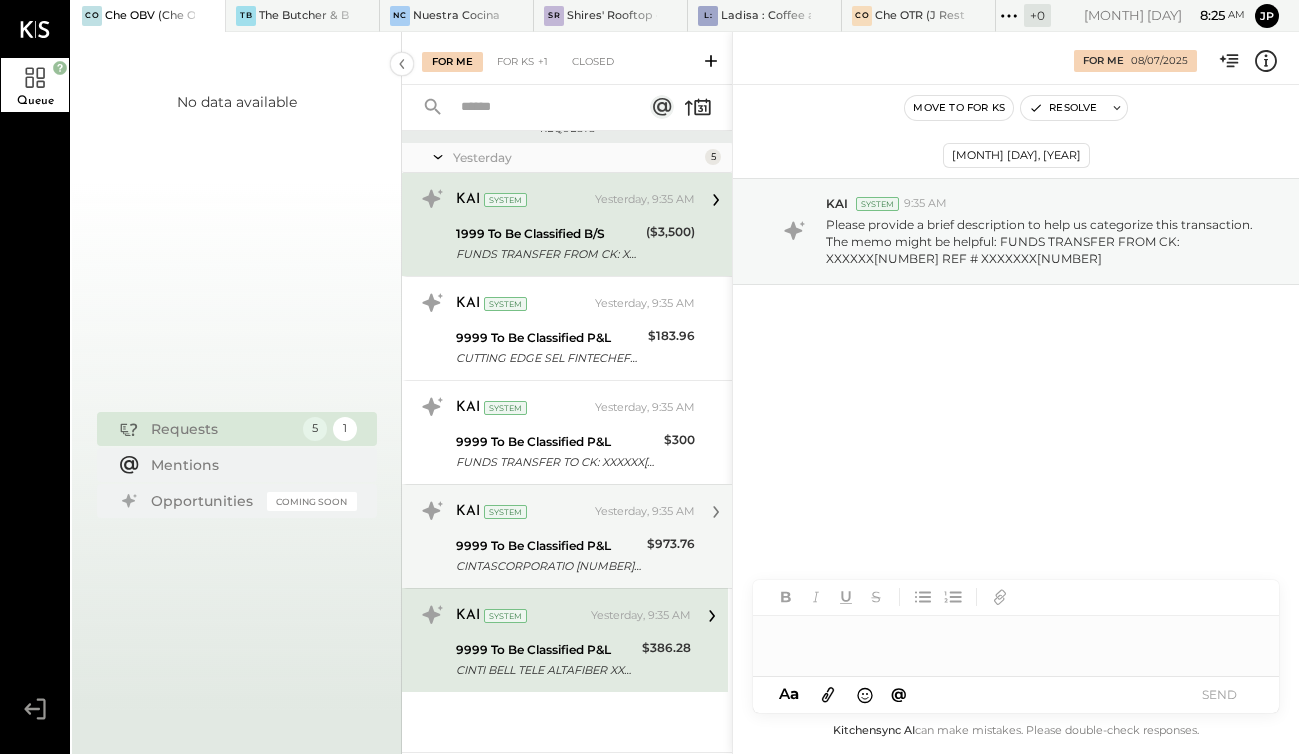 scroll, scrollTop: 0, scrollLeft: 0, axis: both 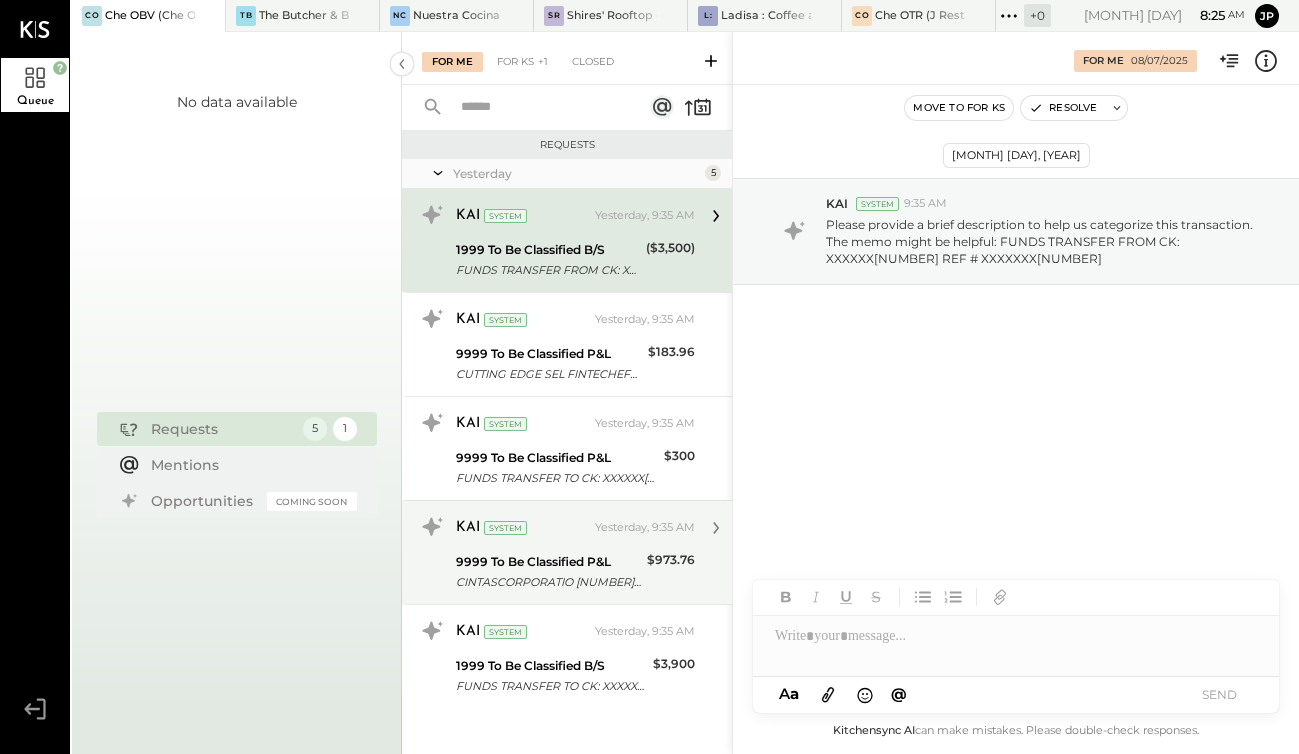 click on "9999 To Be Classified P&L" at bounding box center (548, 562) 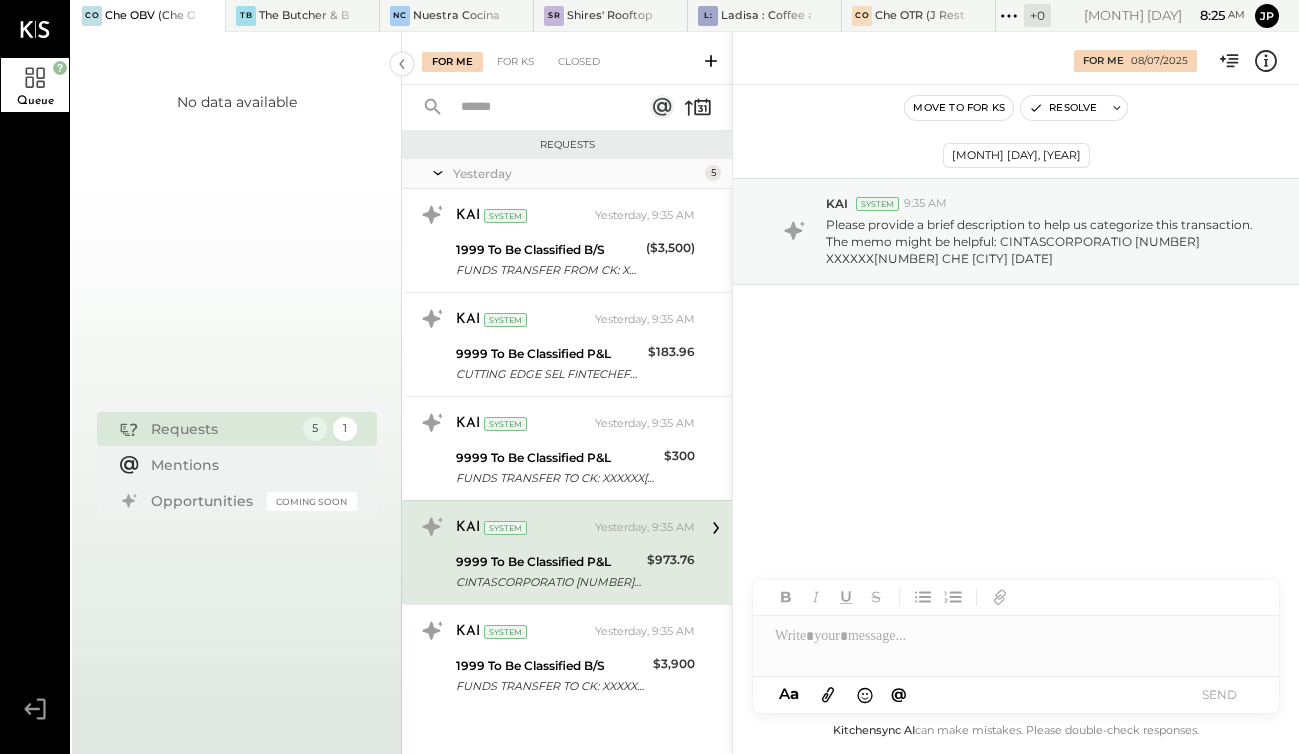 click at bounding box center [1016, 646] 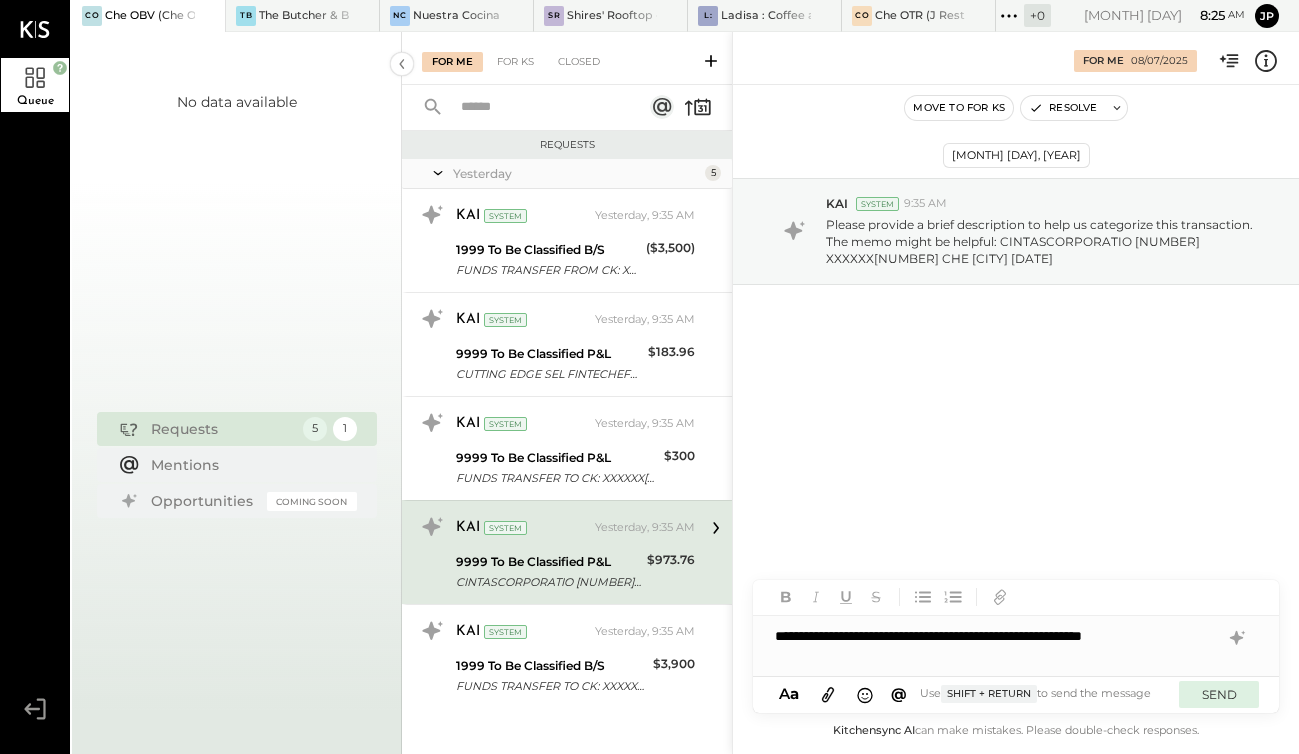 click on "SEND" at bounding box center (1219, 694) 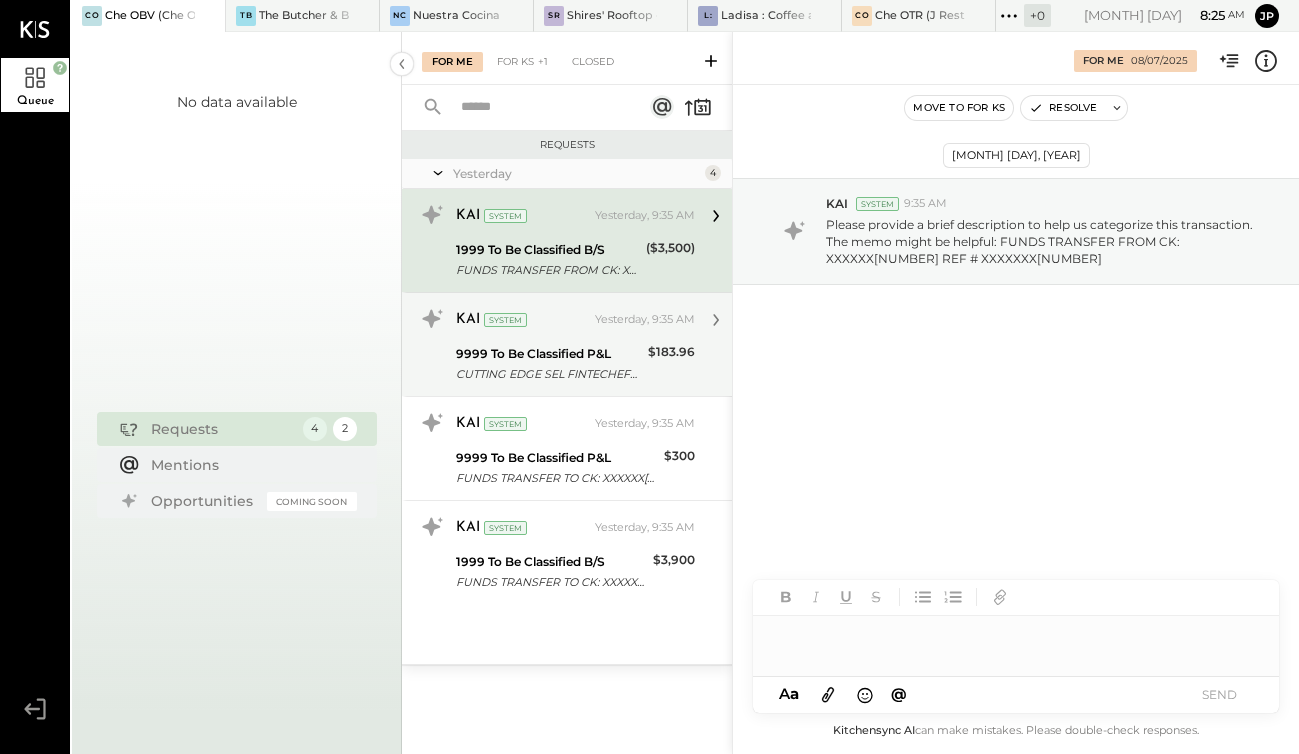 click on "CUTTING EDGE SEL FINTECHEFT [NUMBER] CHE EMPANADAS Y MAS [DATE]" at bounding box center [549, 374] 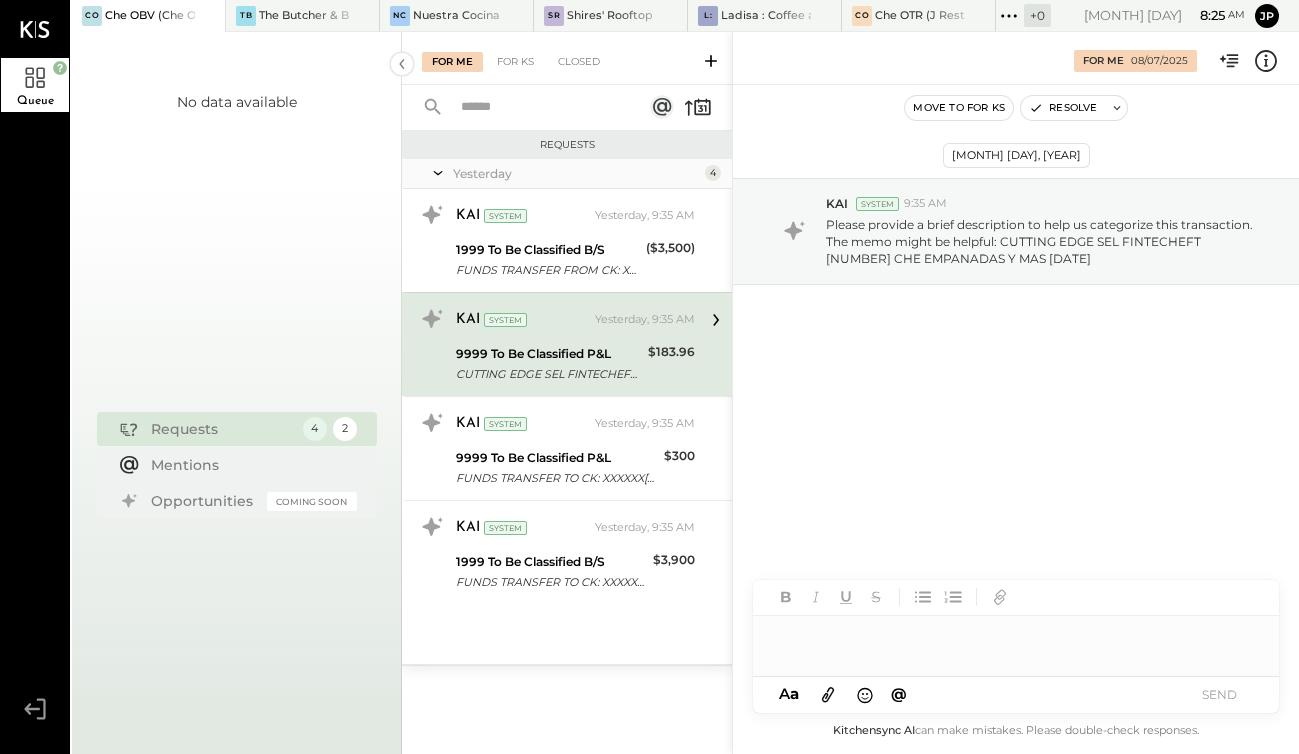 click at bounding box center [1016, 646] 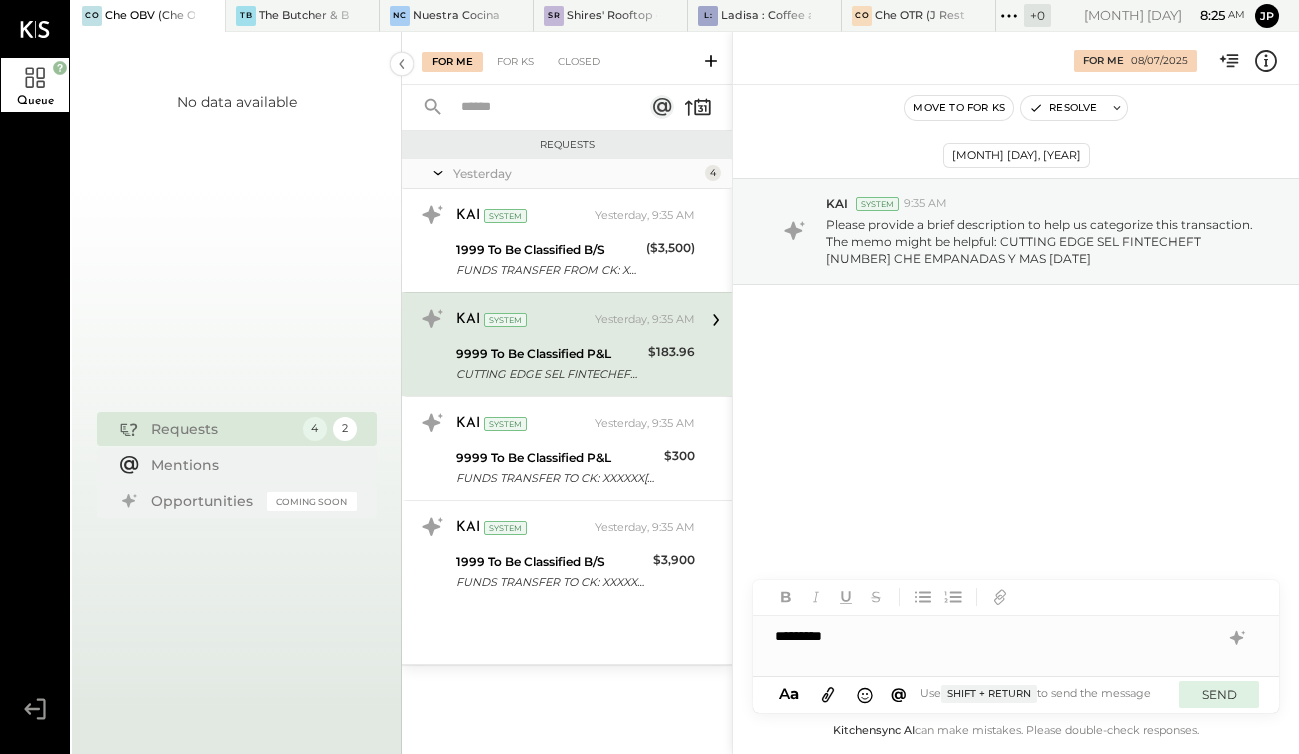click on "SEND" at bounding box center (1219, 694) 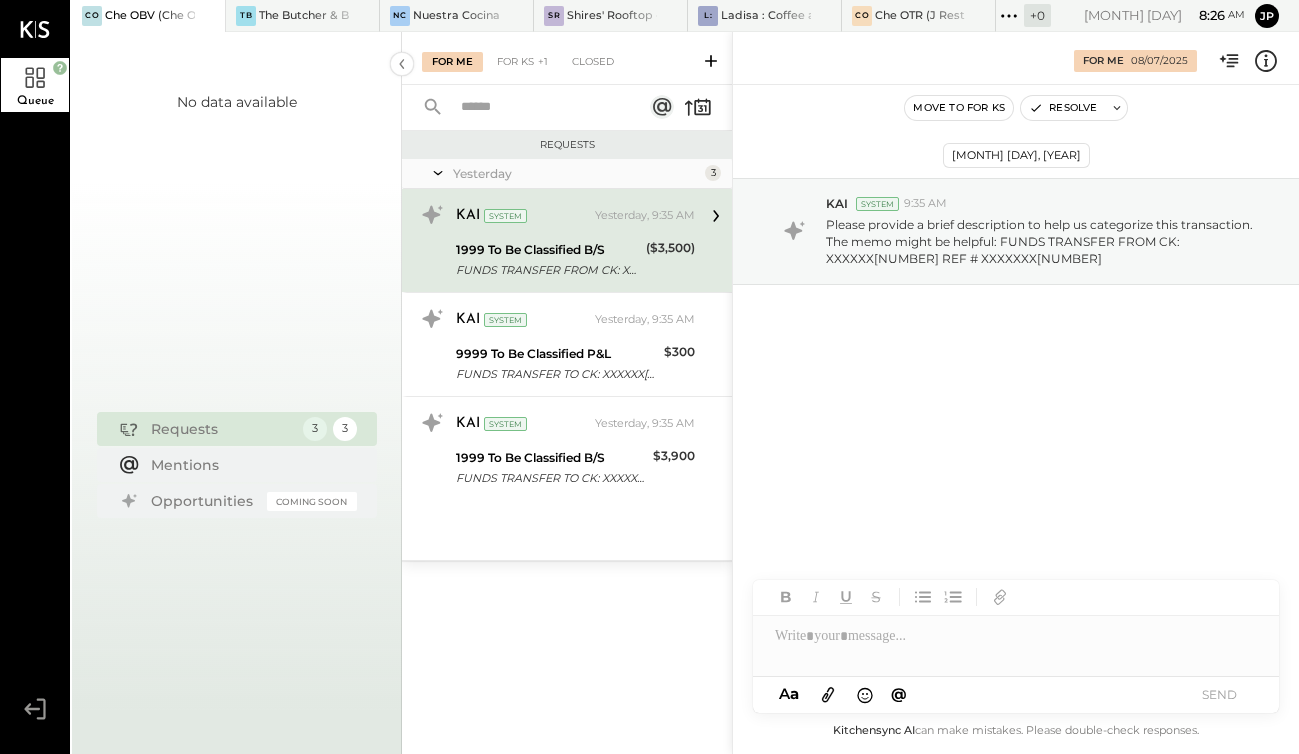 click on "FUNDS TRANSFER FROM CK: XXXXXX[NUMBER] REF # XXXXXXX[NUMBER]" at bounding box center [548, 270] 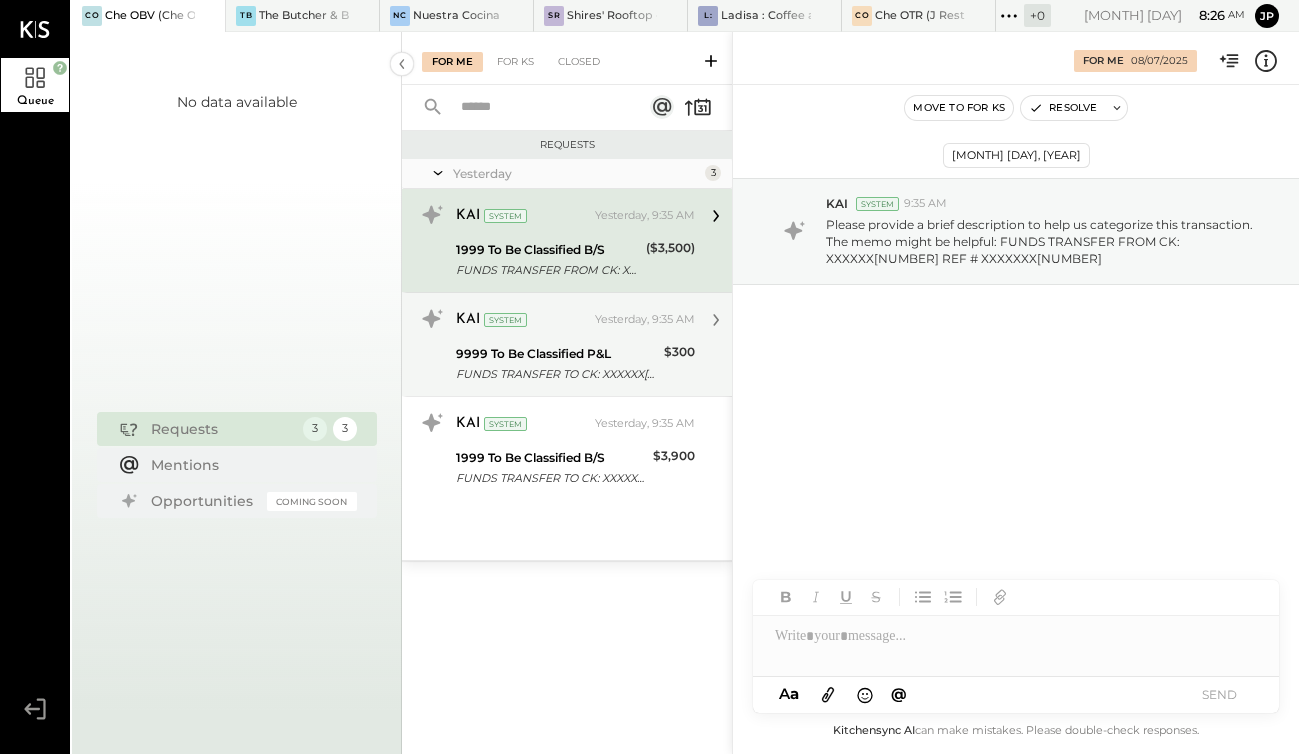 click on "KAI System [DATE], [TIME] [NUMBER] To Be Classified P&L FUNDS TRANSFER TO CK: XXXXXX[NUMBER] REF # XXXXXXX[NUMBER] $[PRICE] Please provide a brief description to help us categorize this transaction. The memo might be helpful: FUNDS TRANSFER TO CK: XXXXXX[NUMBER] REF # XXXXXXX[NUMBER]" at bounding box center [575, 344] 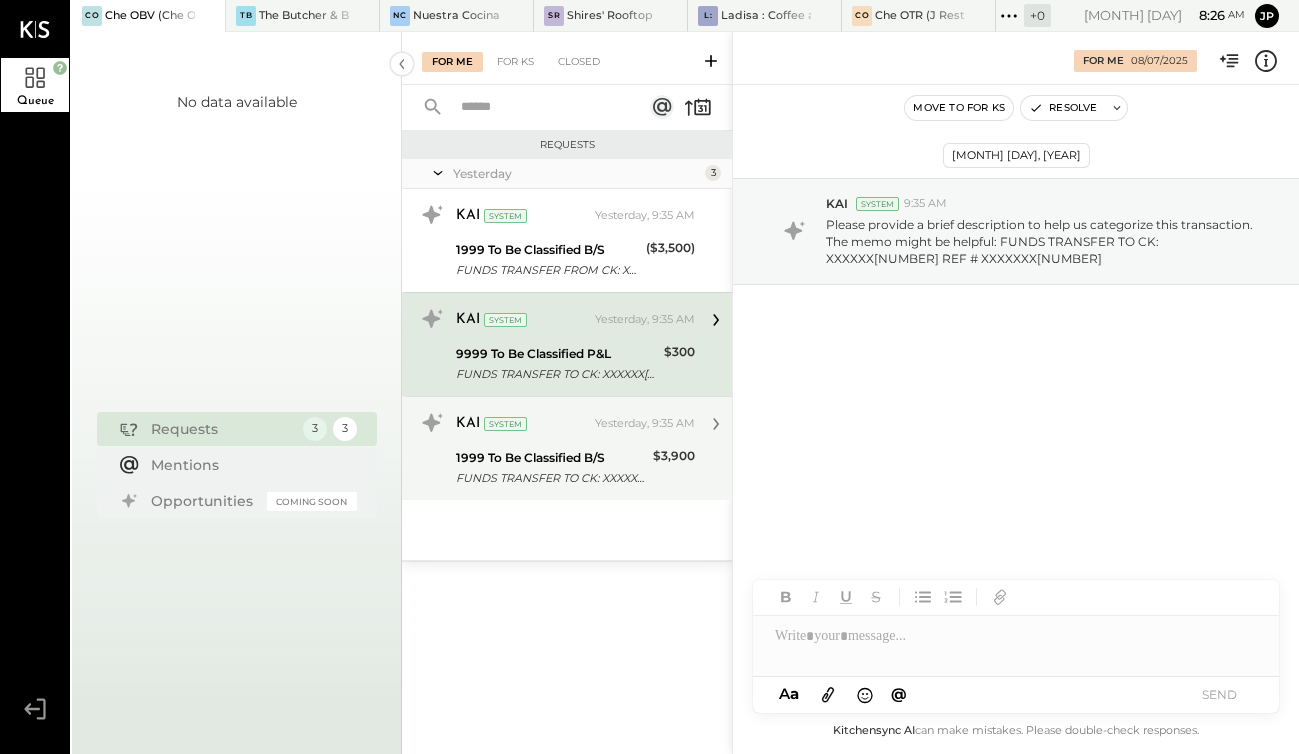 click on "1999 To Be Classified B/S" at bounding box center [551, 458] 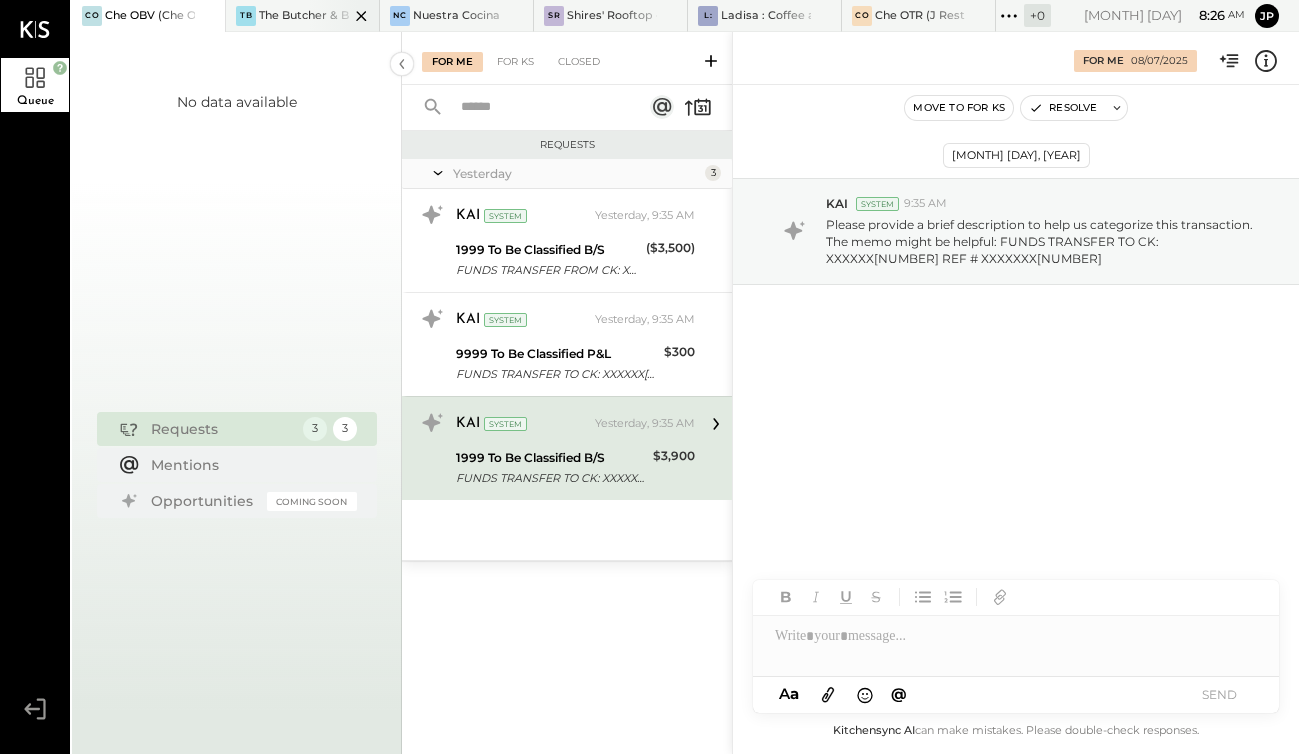 click on "The Butcher & Barrel (L Argento LLC) - Ignite" at bounding box center [304, 16] 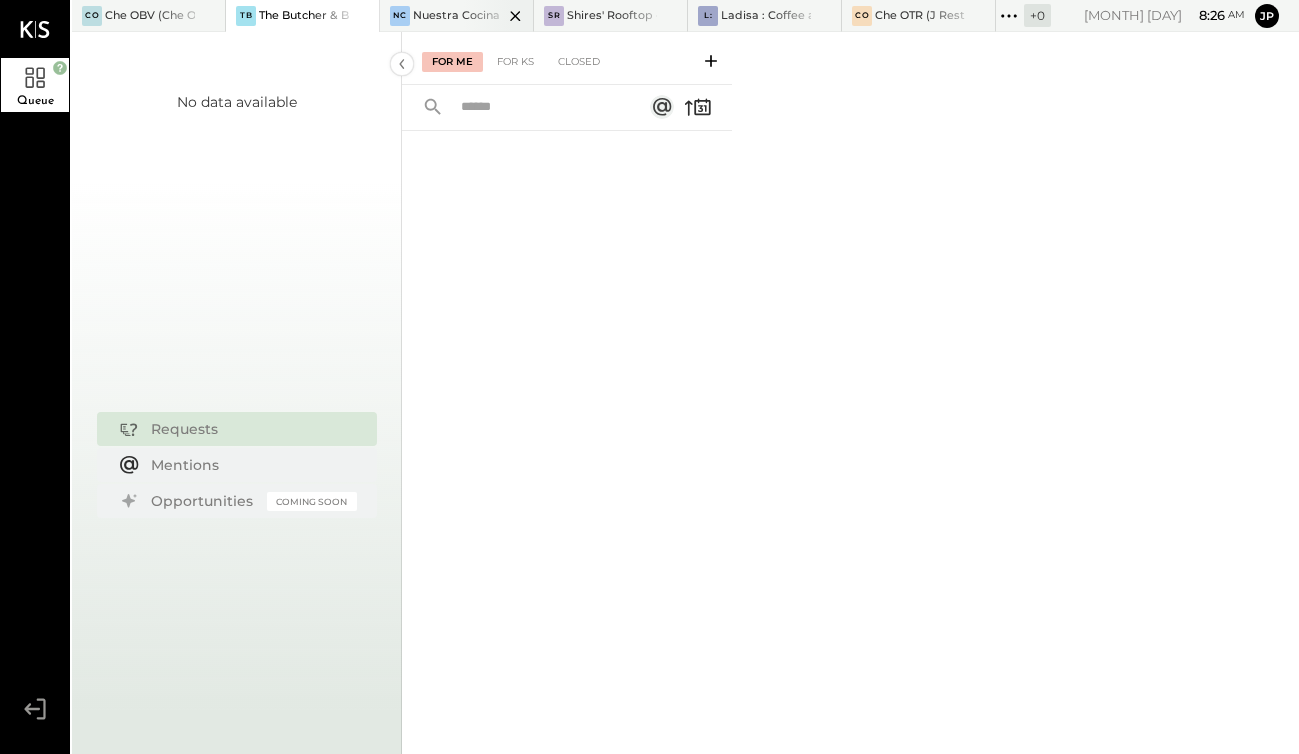 click at bounding box center (498, 15) 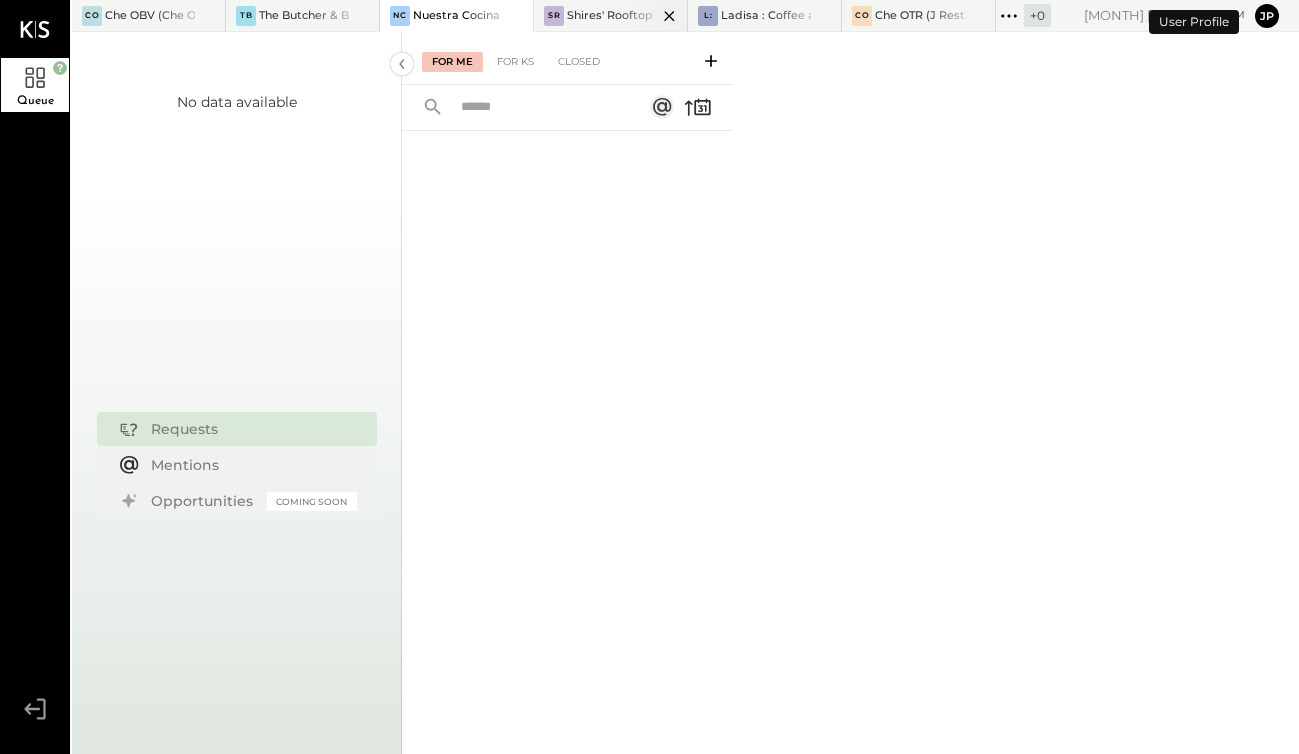 click at bounding box center (652, 15) 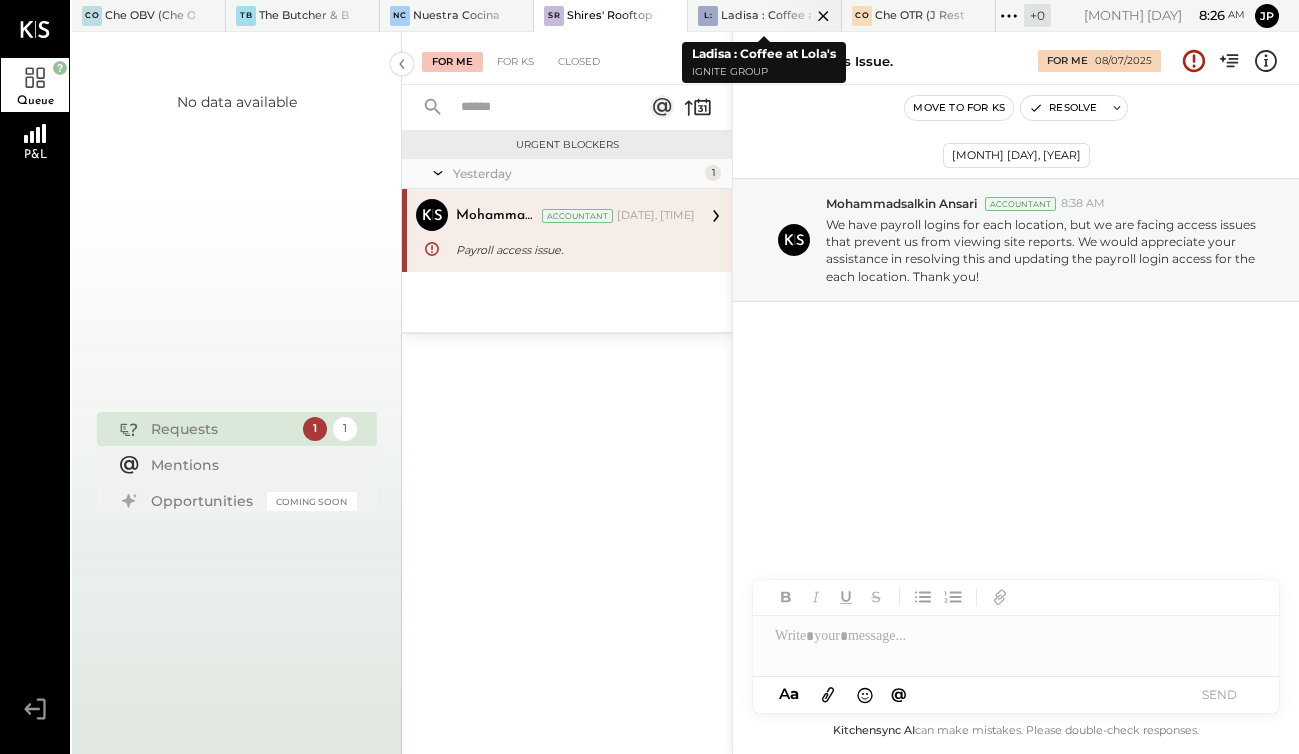 click on "Ladisa : Coffee at Lola's" at bounding box center (766, 16) 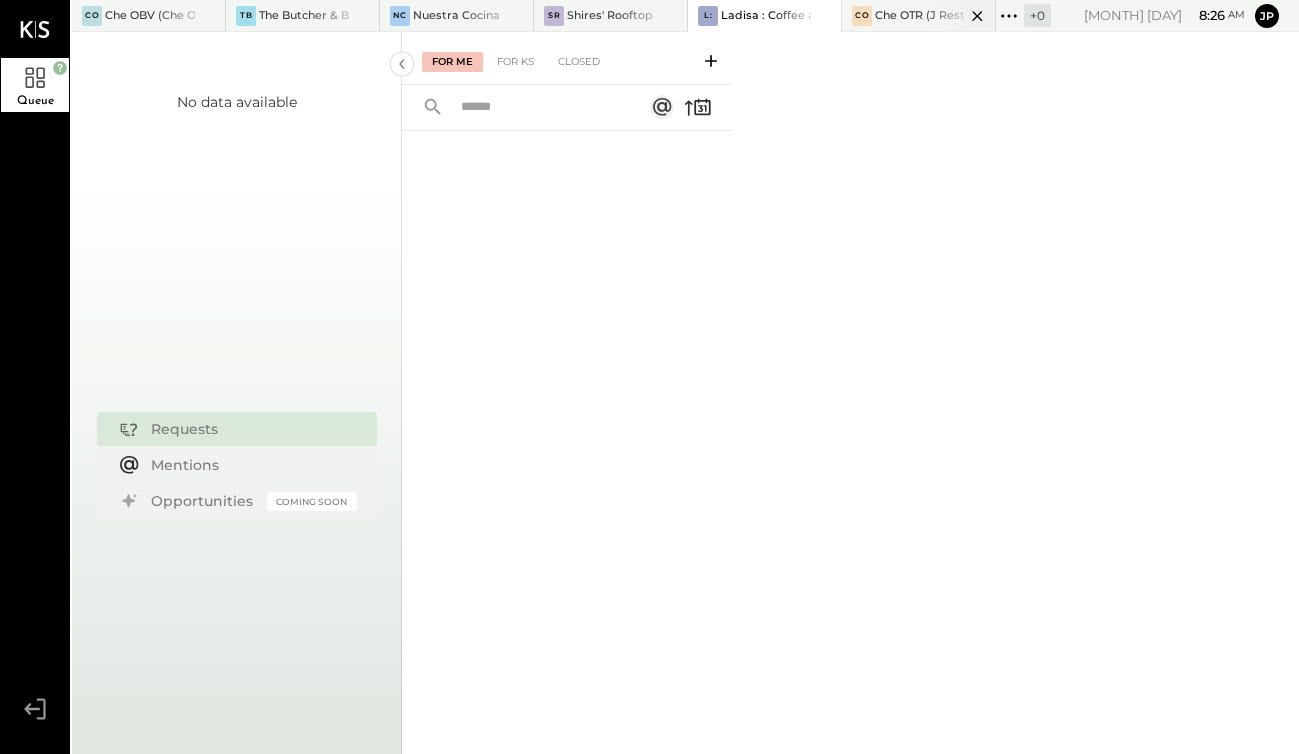 click on "Che OTR (J Restaurant LLC) - Ignite" at bounding box center [920, 16] 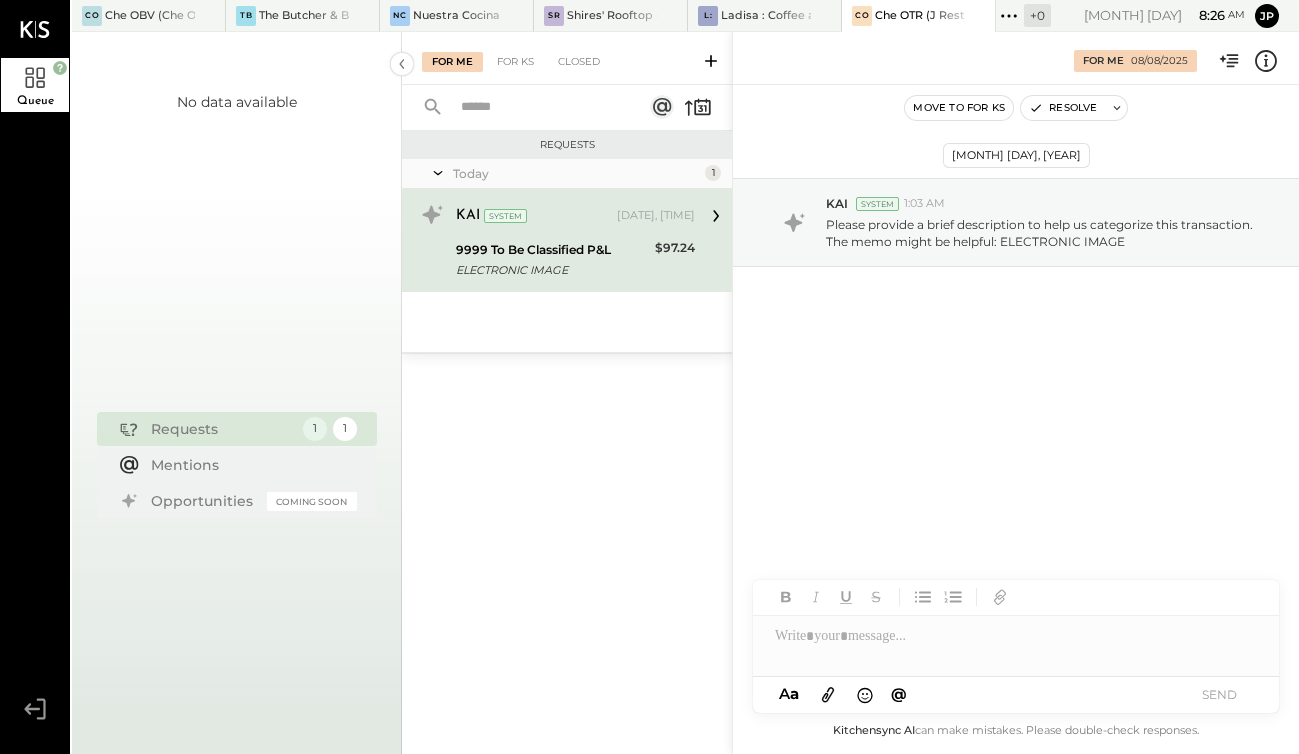 click on "9999 To Be Classified P&L" at bounding box center (552, 250) 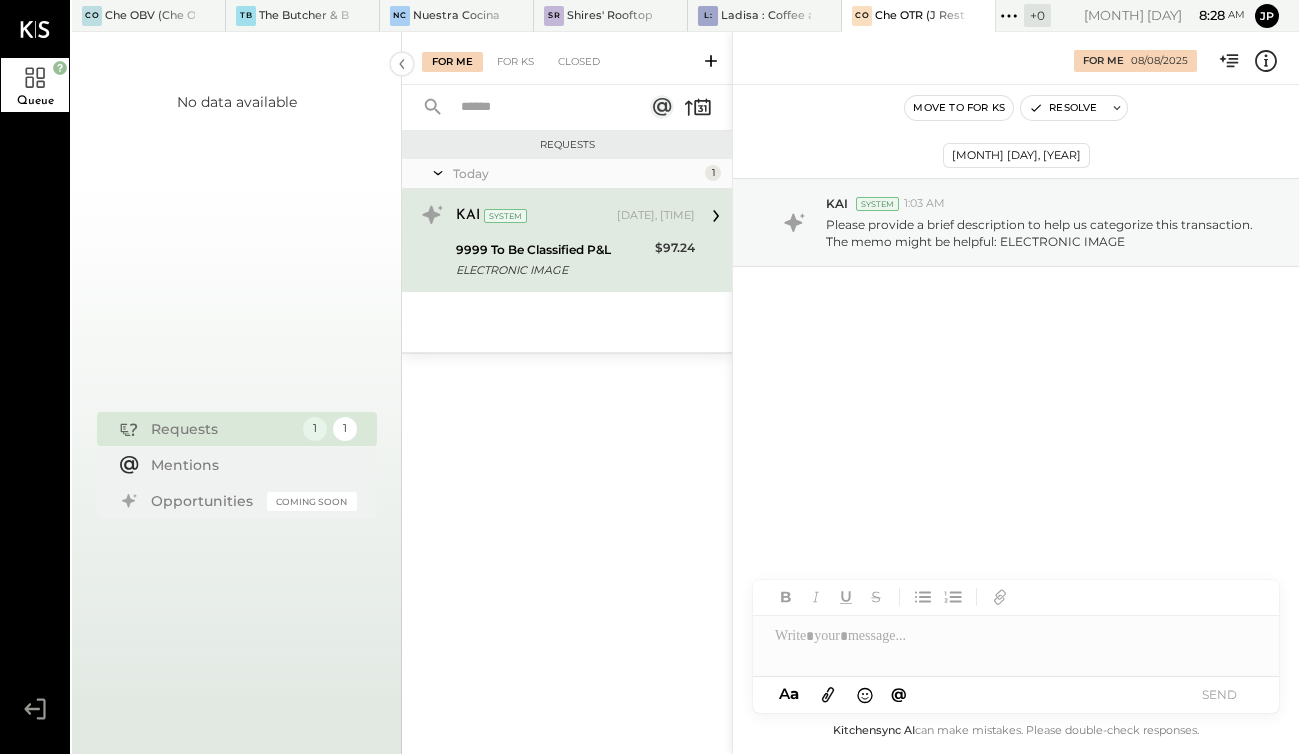 click at bounding box center [1016, 636] 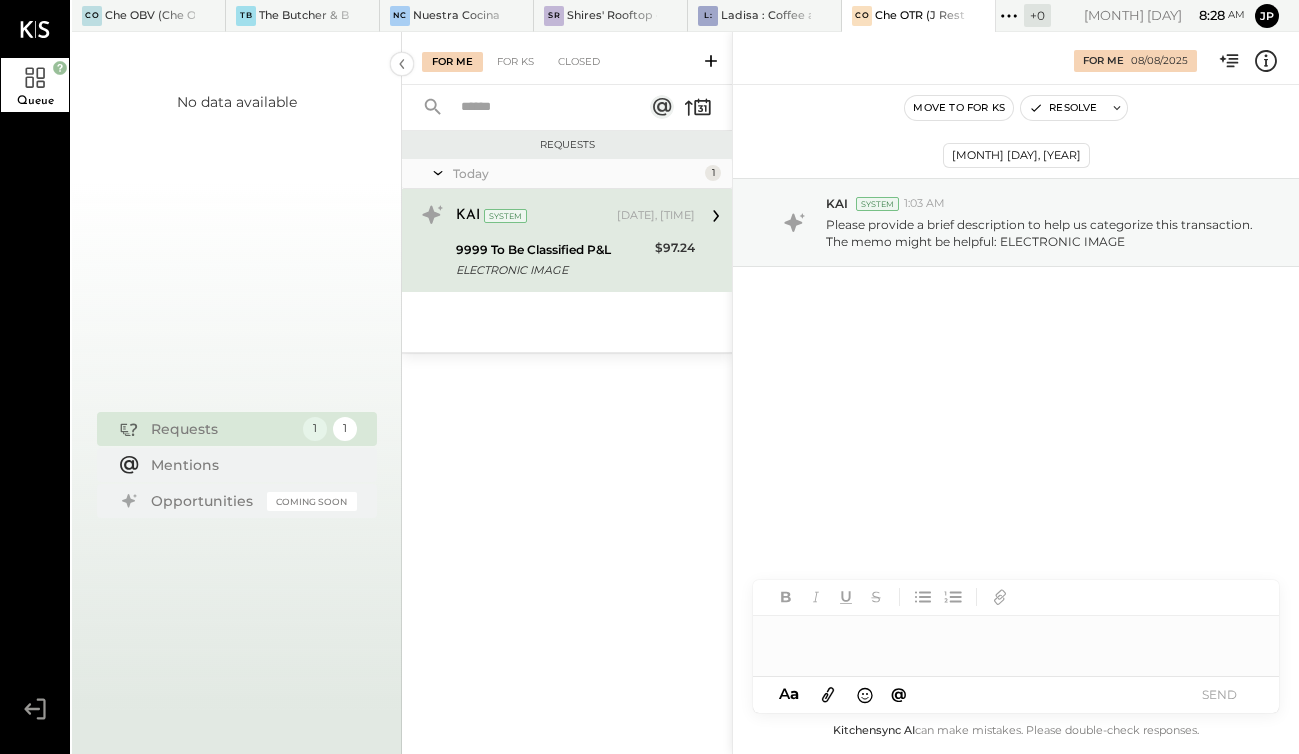 type 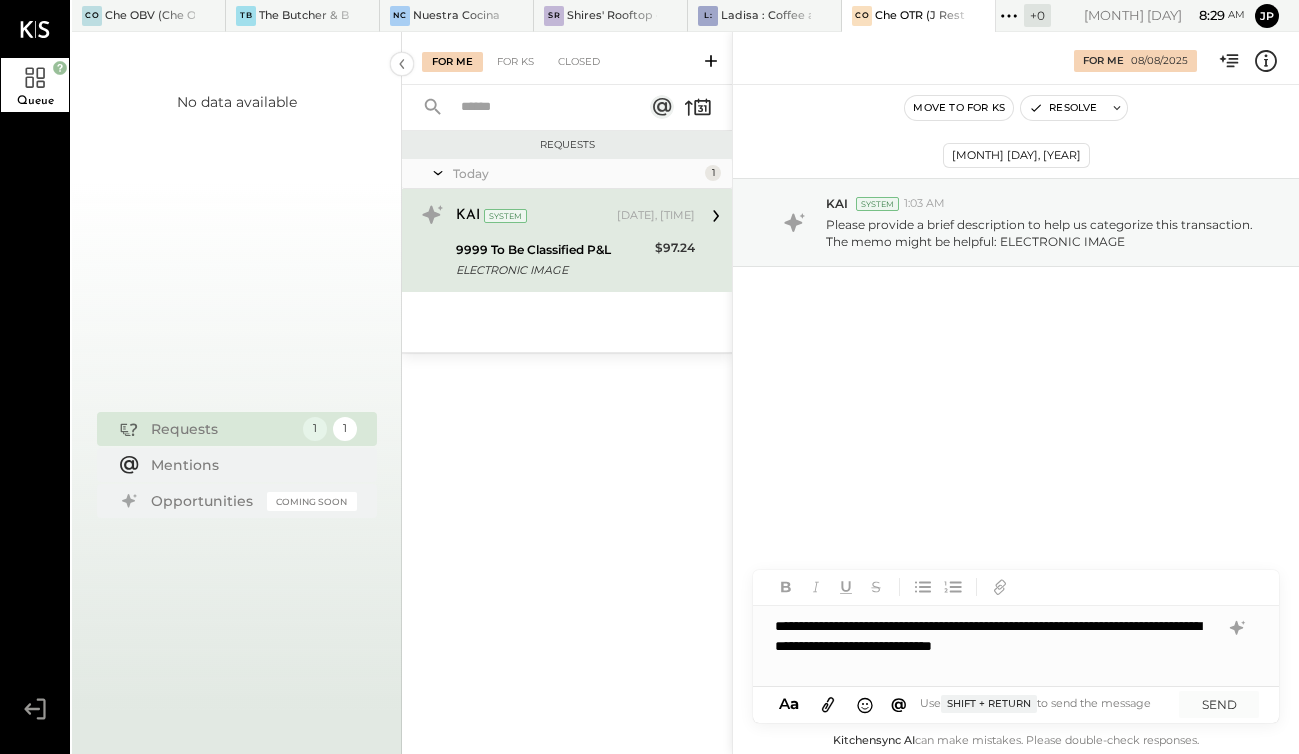 click on "A a @ Use    Shift + Return    to send the message SEND" at bounding box center [1016, 705] 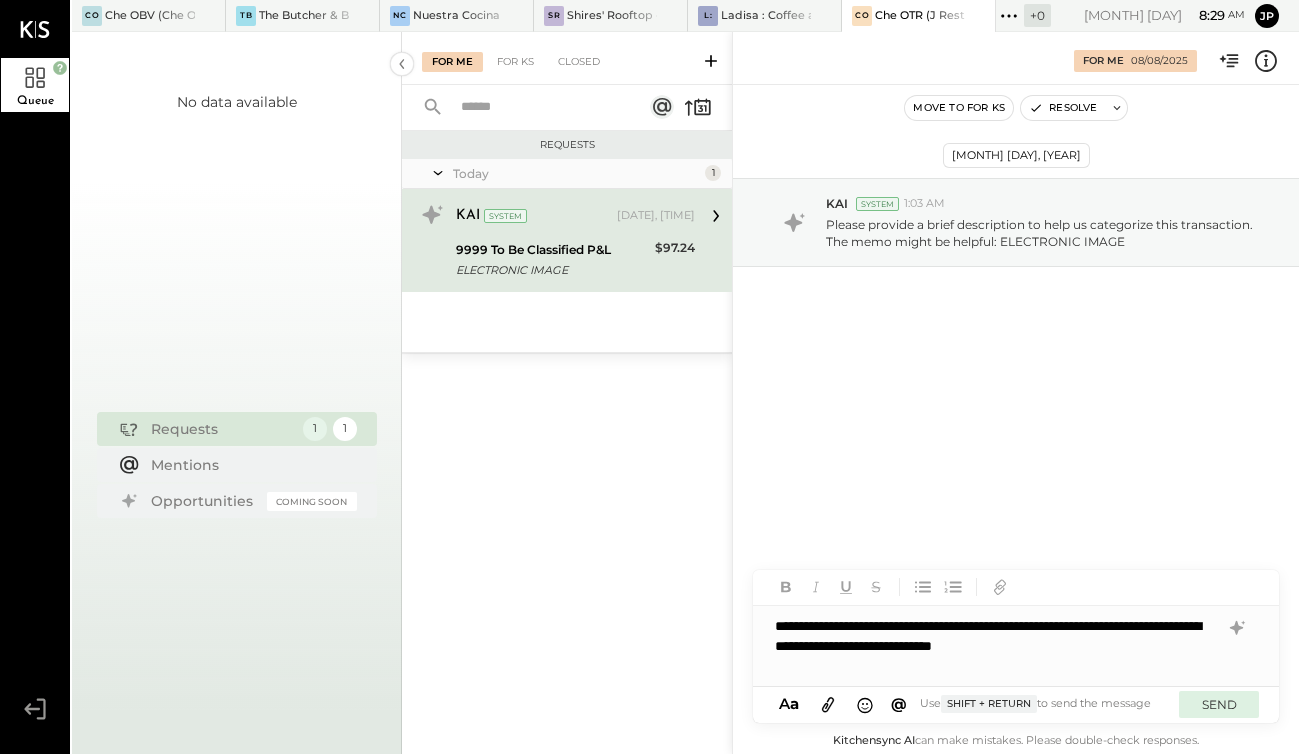 click on "SEND" at bounding box center [1219, 704] 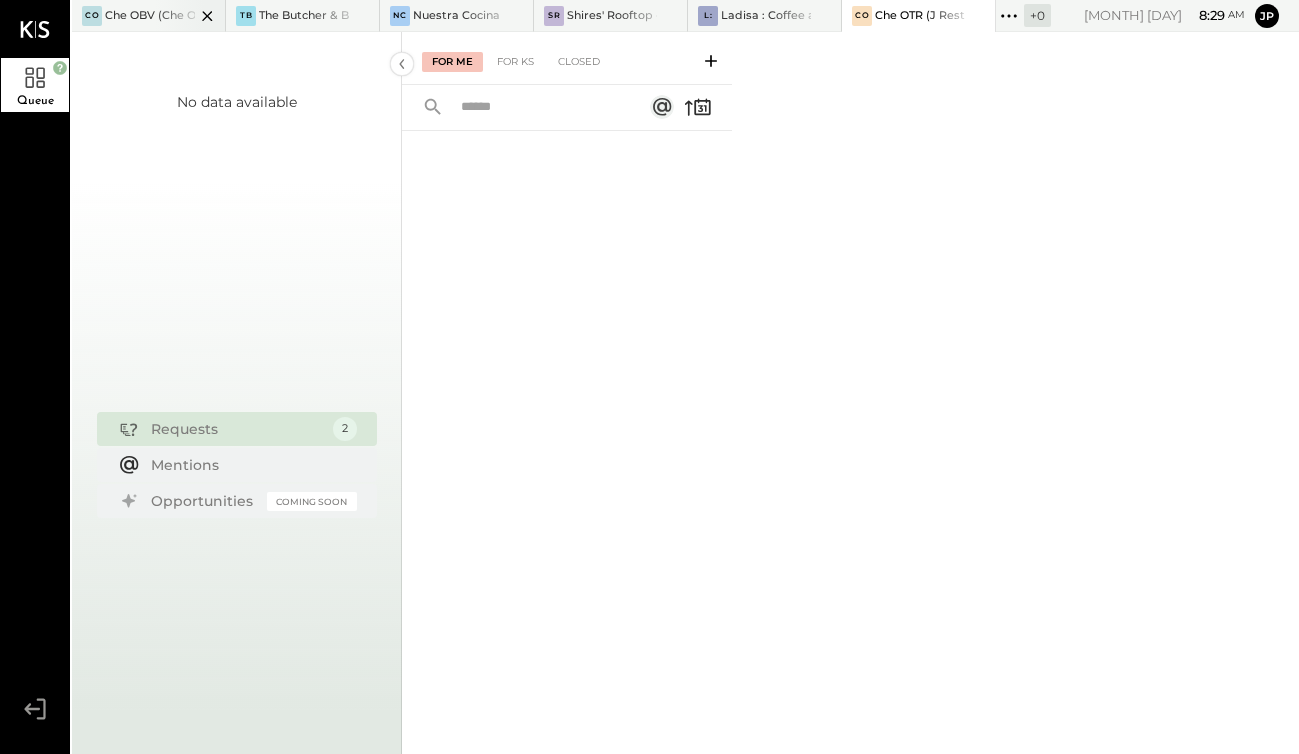 click at bounding box center (190, 15) 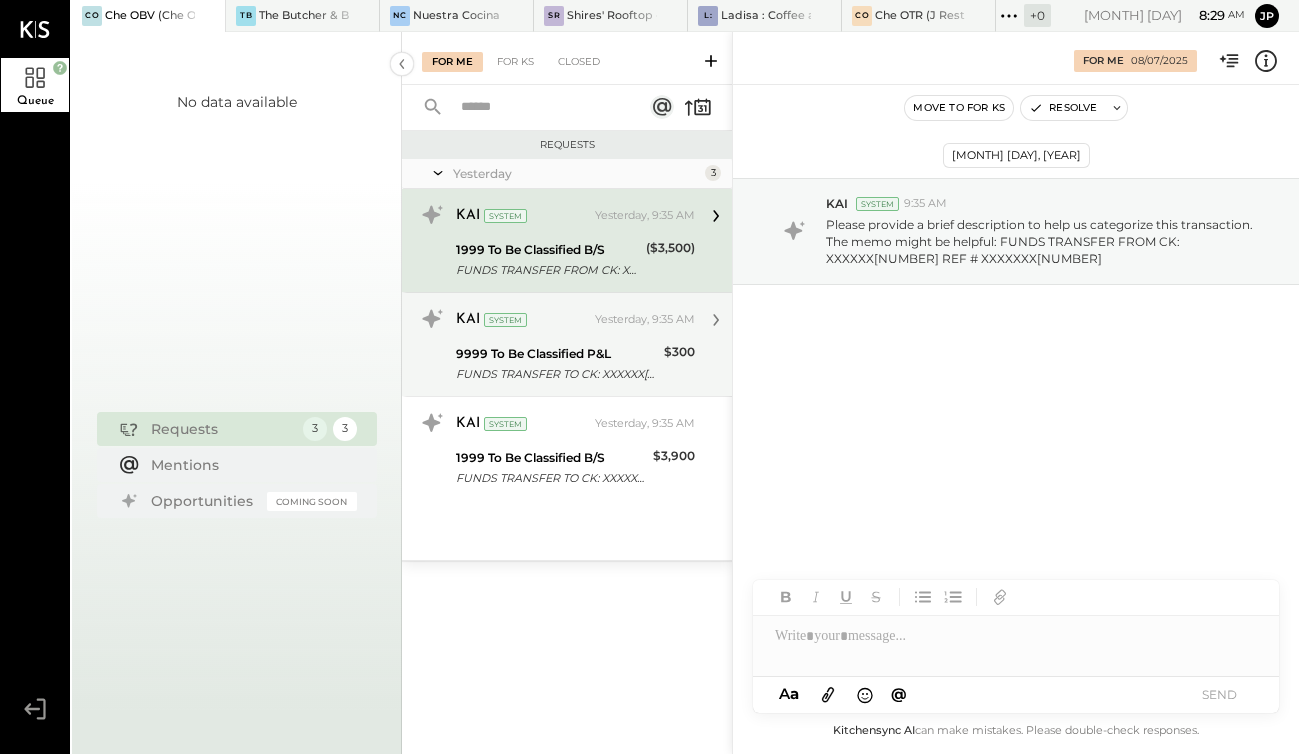 click on "9999 To Be Classified P&L" at bounding box center (557, 354) 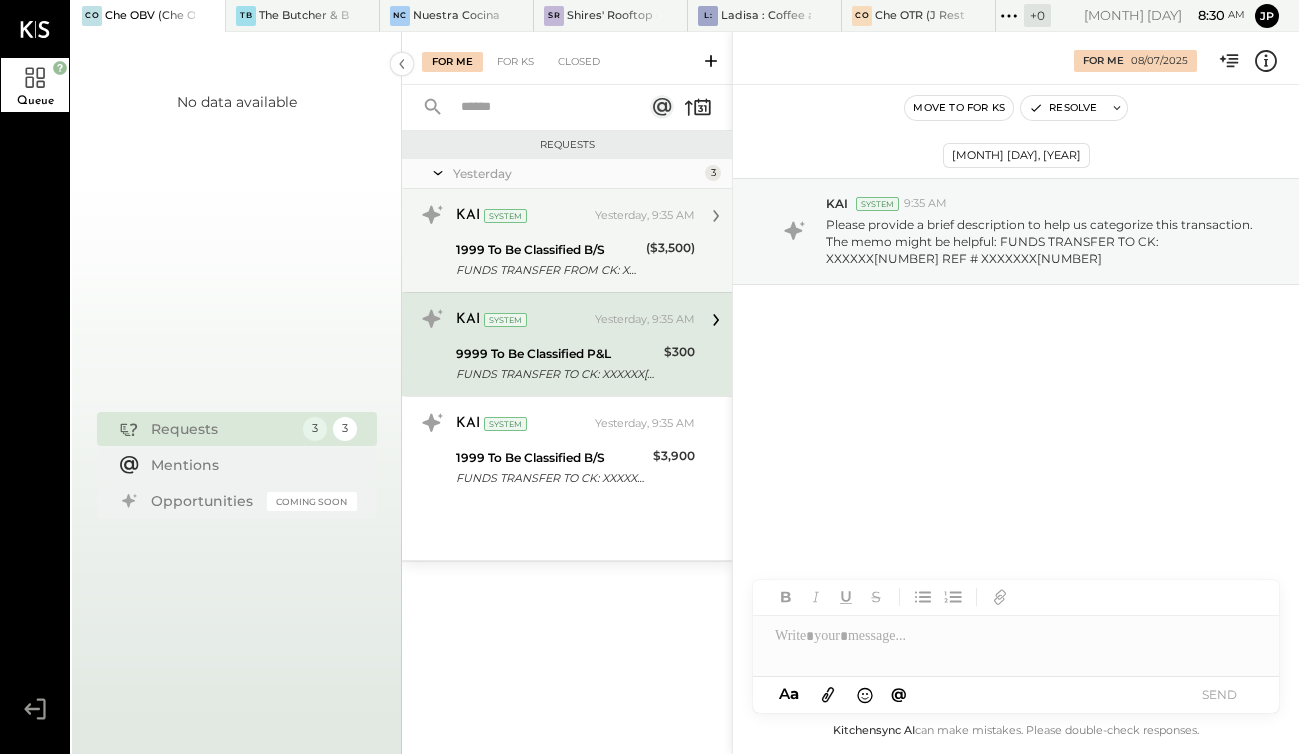 click on "1999 To Be Classified B/S" at bounding box center [548, 250] 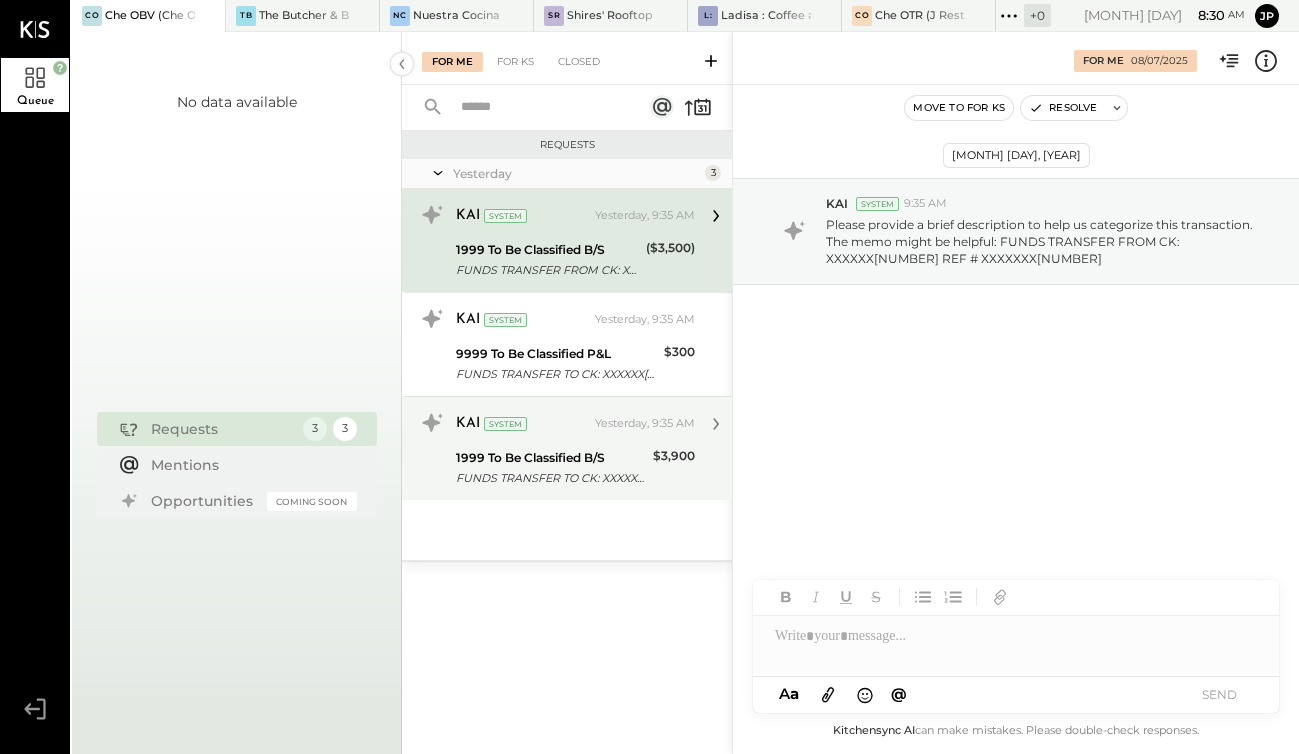 click on "KAI System [DATE], [TIME] [NUMBER] To Be Classified B/S FUNDS TRANSFER TO CK: XXXXXX[NUMBER] REF # XXXXXXX[NUMBER] $[PRICE] Please provide a brief description to help us categorize this transaction. The memo might be helpful: FUNDS TRANSFER TO CK: XXXXXX[NUMBER] REF # XXXXXXX[NUMBER]" at bounding box center [575, 448] 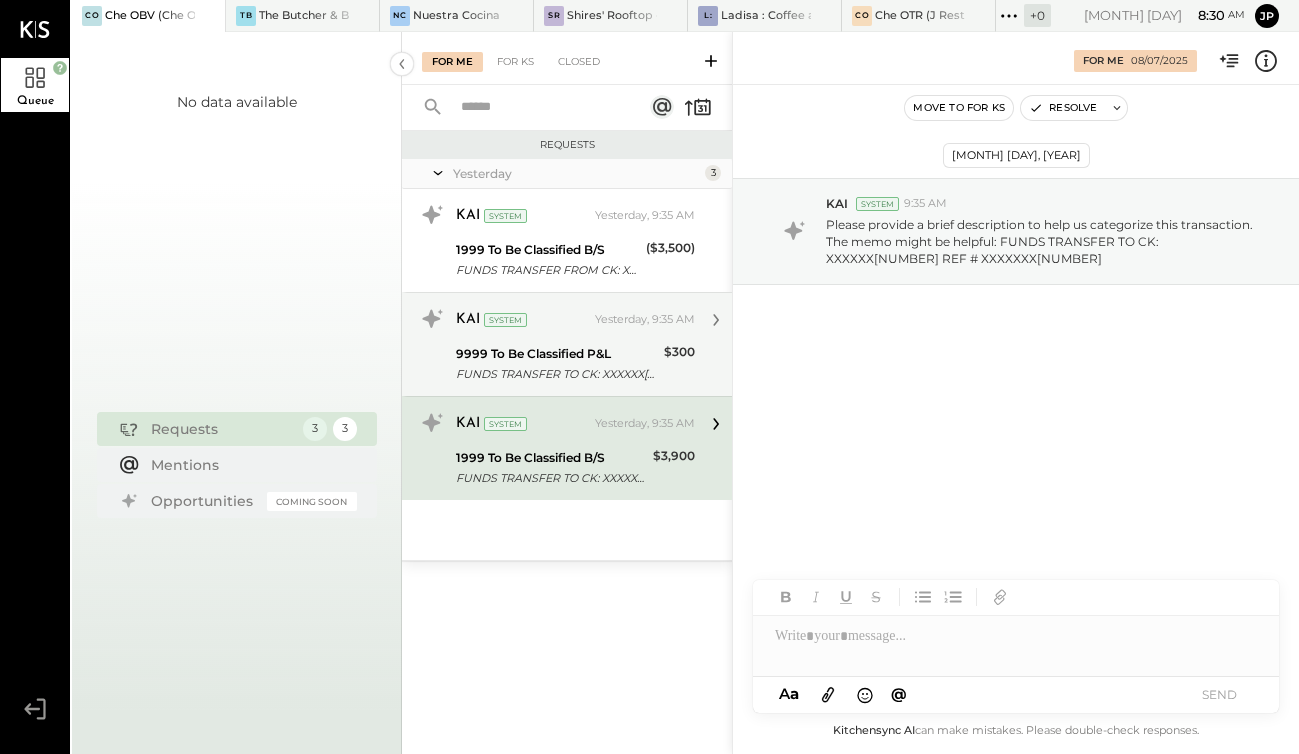 click on "FUNDS TRANSFER TO CK: XXXXXX[NUMBER] REF # XXXXXXX[NUMBER]" at bounding box center [557, 374] 